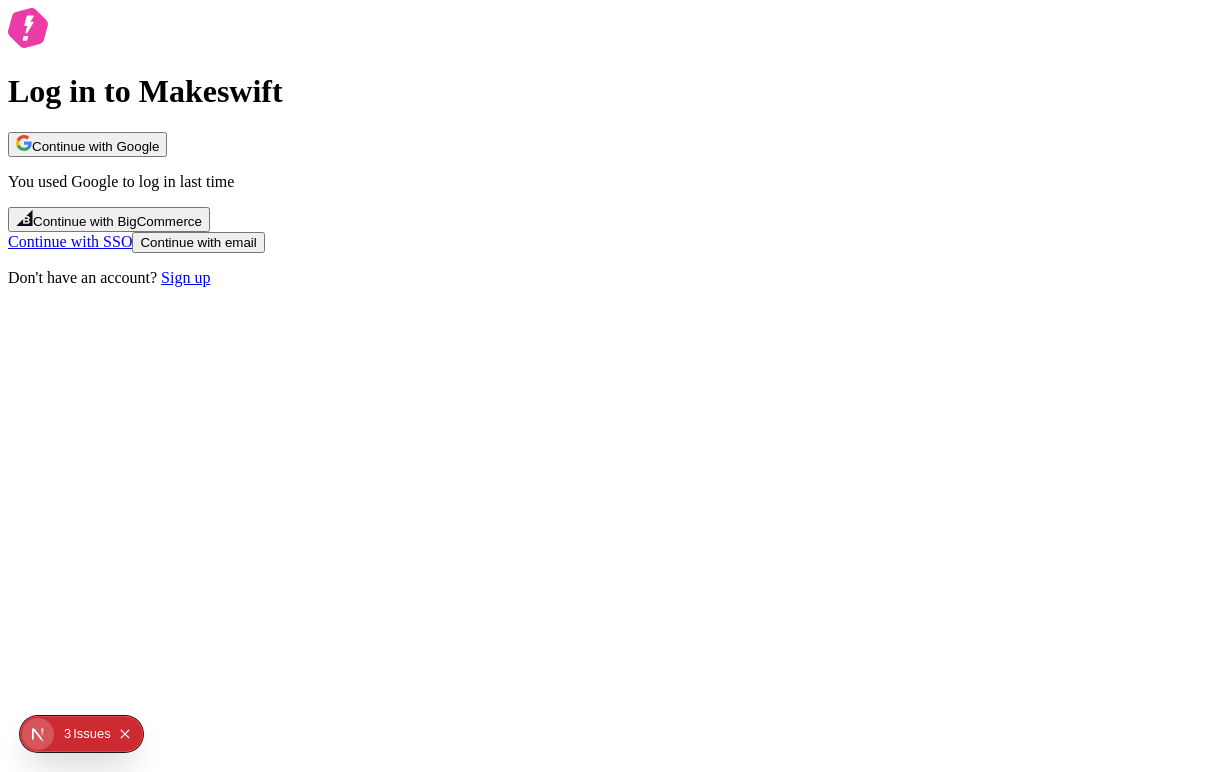 scroll, scrollTop: 0, scrollLeft: 0, axis: both 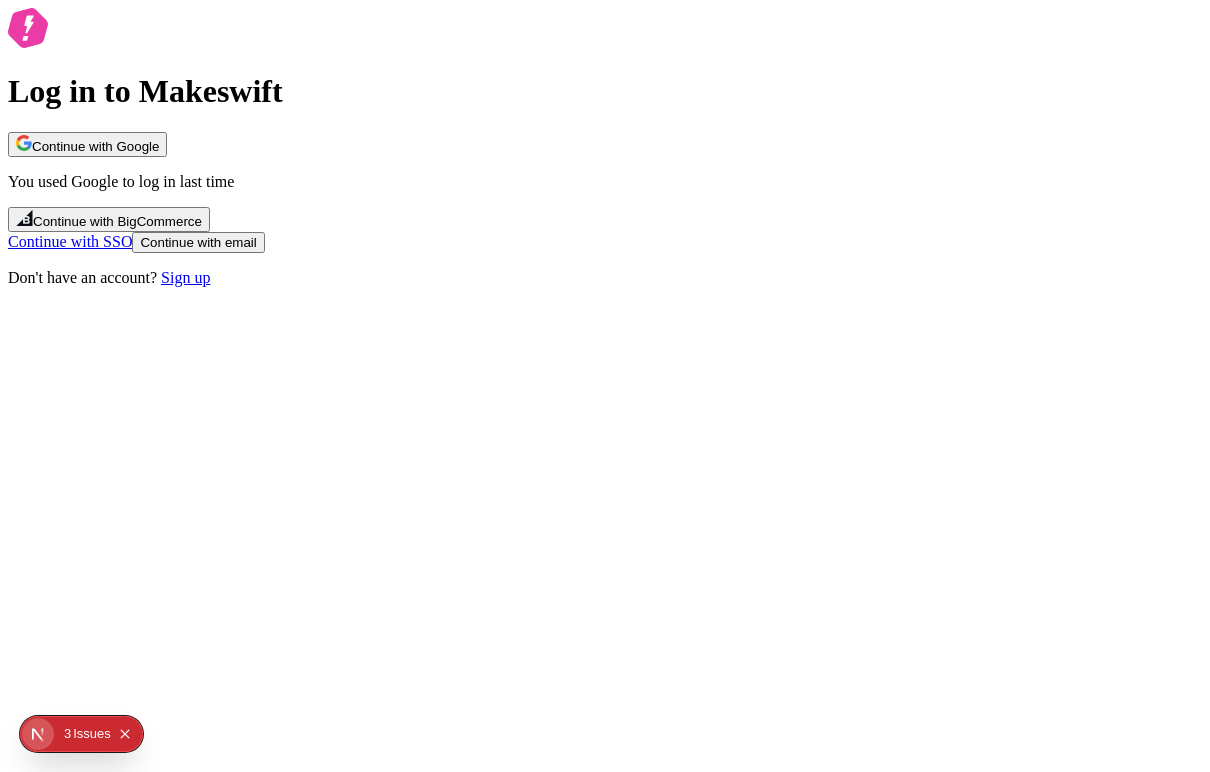 click on "Continue with Google" at bounding box center [87, 144] 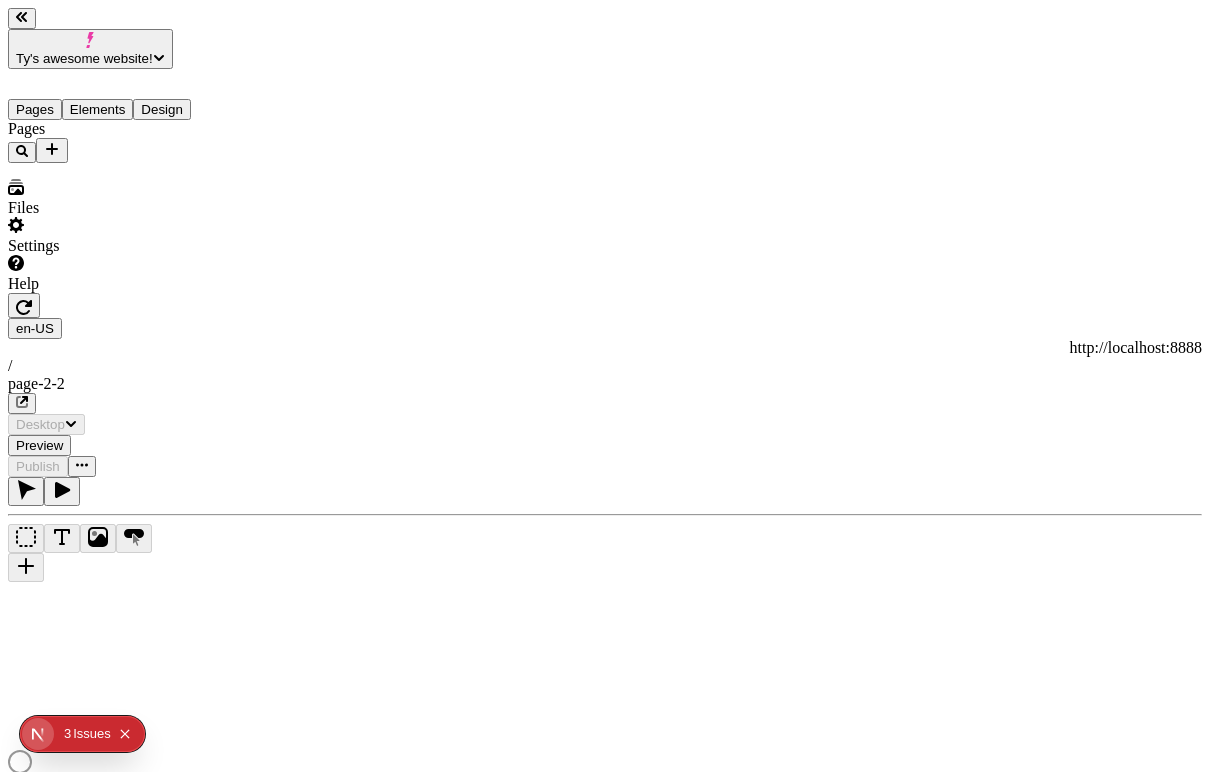scroll, scrollTop: 0, scrollLeft: 0, axis: both 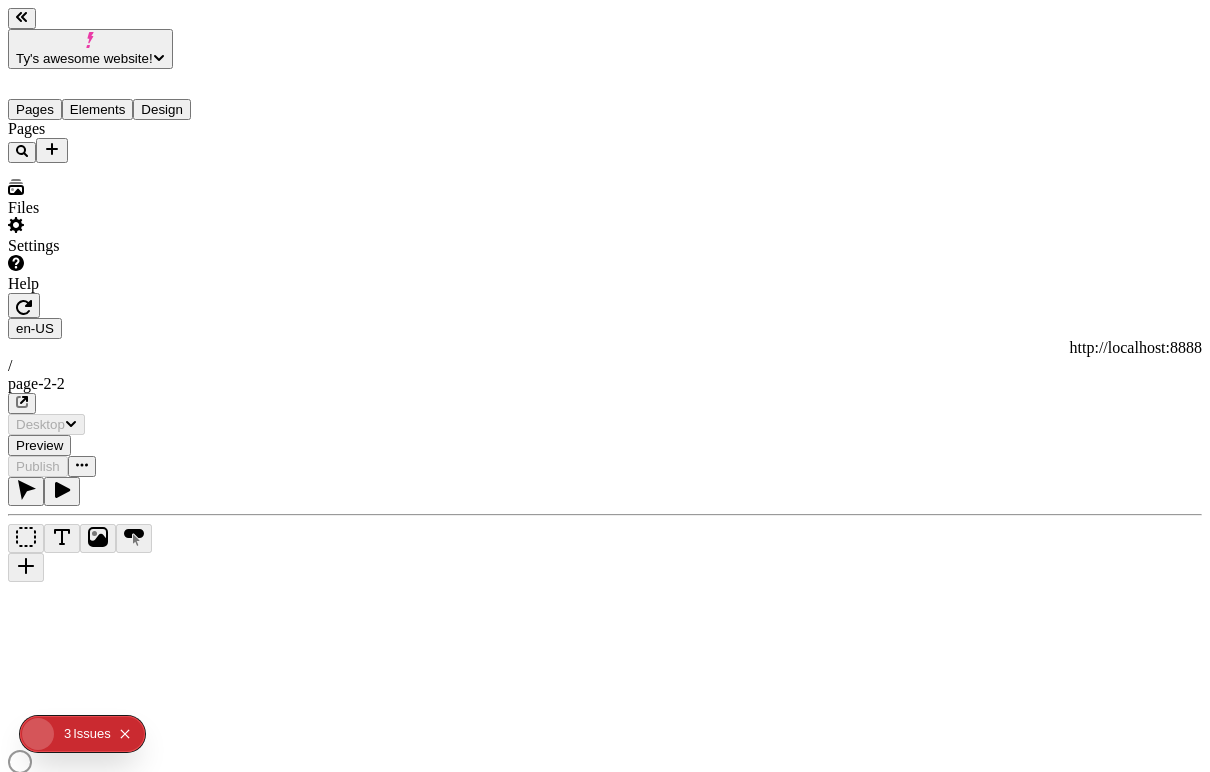 type on "/page-2-2" 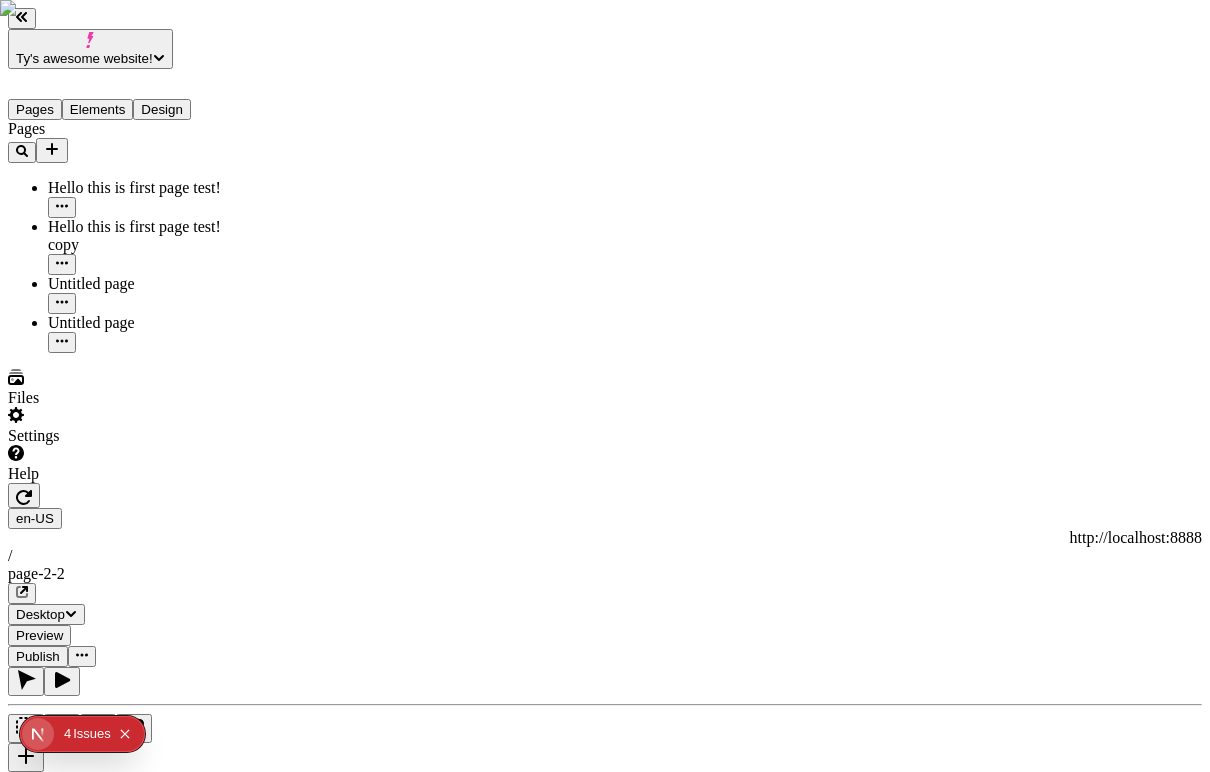 click 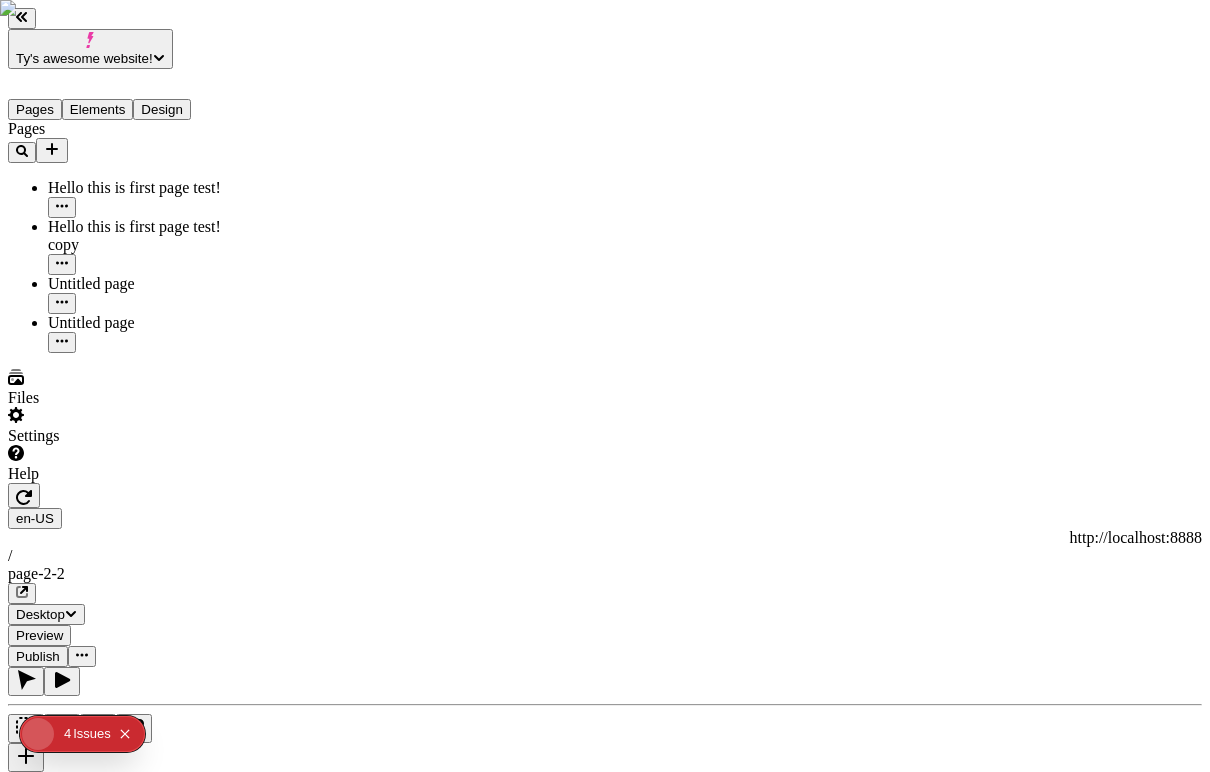 click on "Ty's awesome website! Pages Elements Design Pages Hello this is first page test! Hello this is first page test! copy Untitled page Untitled page Files Settings Help en-US http://localhost:8888 / page-2-2 Desktop Preview Publish T Site Header Width 100 Margin 0 0 Text another test to see the indentation of the json! Logo Links Hello world! This is so amazingly cool Makeswift is located in atlanta, a very hot city with peaches? Color #333333 / 100%
To pick up a draggable item, press the space bar.
While dragging, use the arrow keys to move the item.
Press space again to drop the item in its new position, or press escape to cancel." at bounding box center [605, 1255] 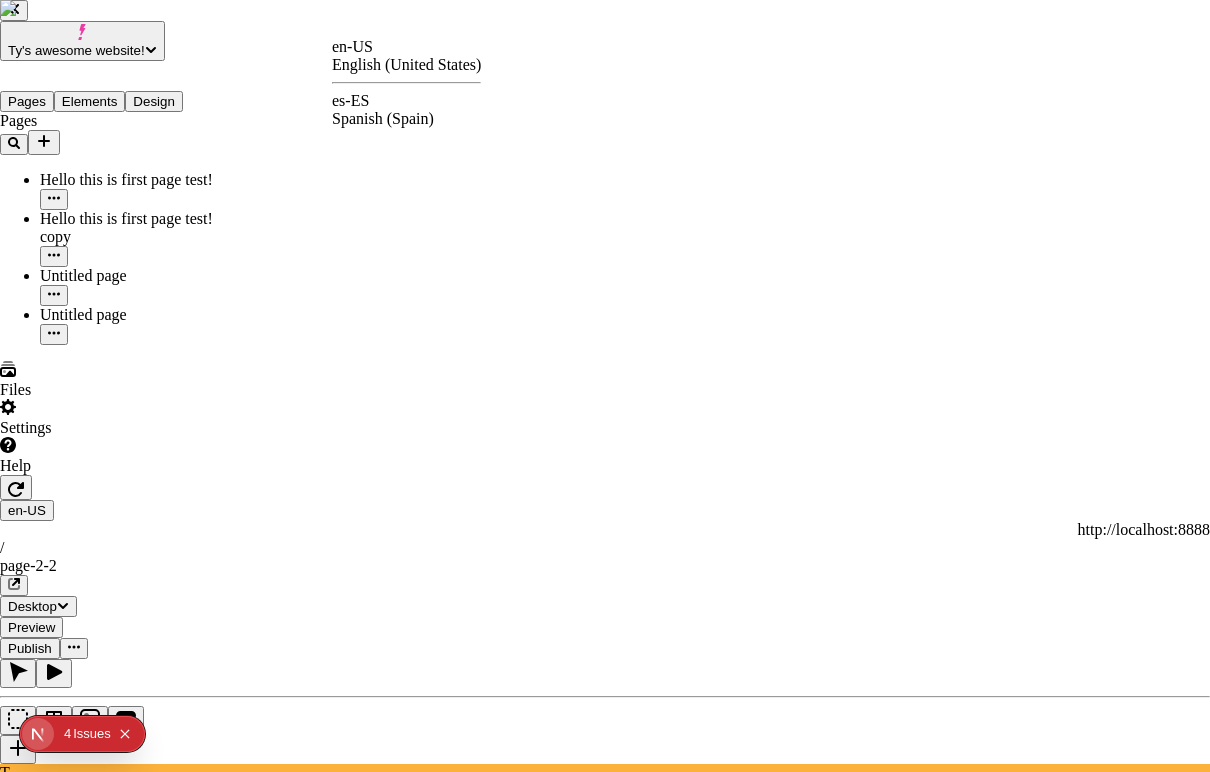 click on "Spanish (Spain)" at bounding box center [406, 119] 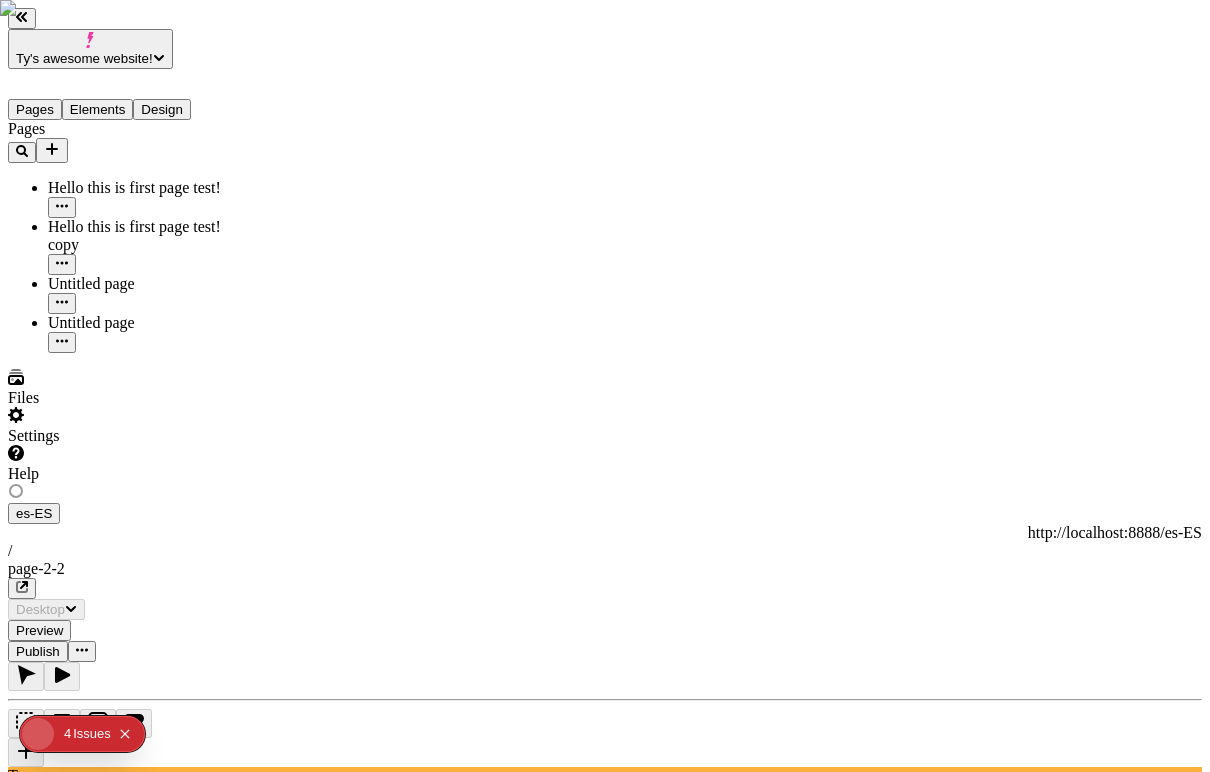 type on "/page-2-2" 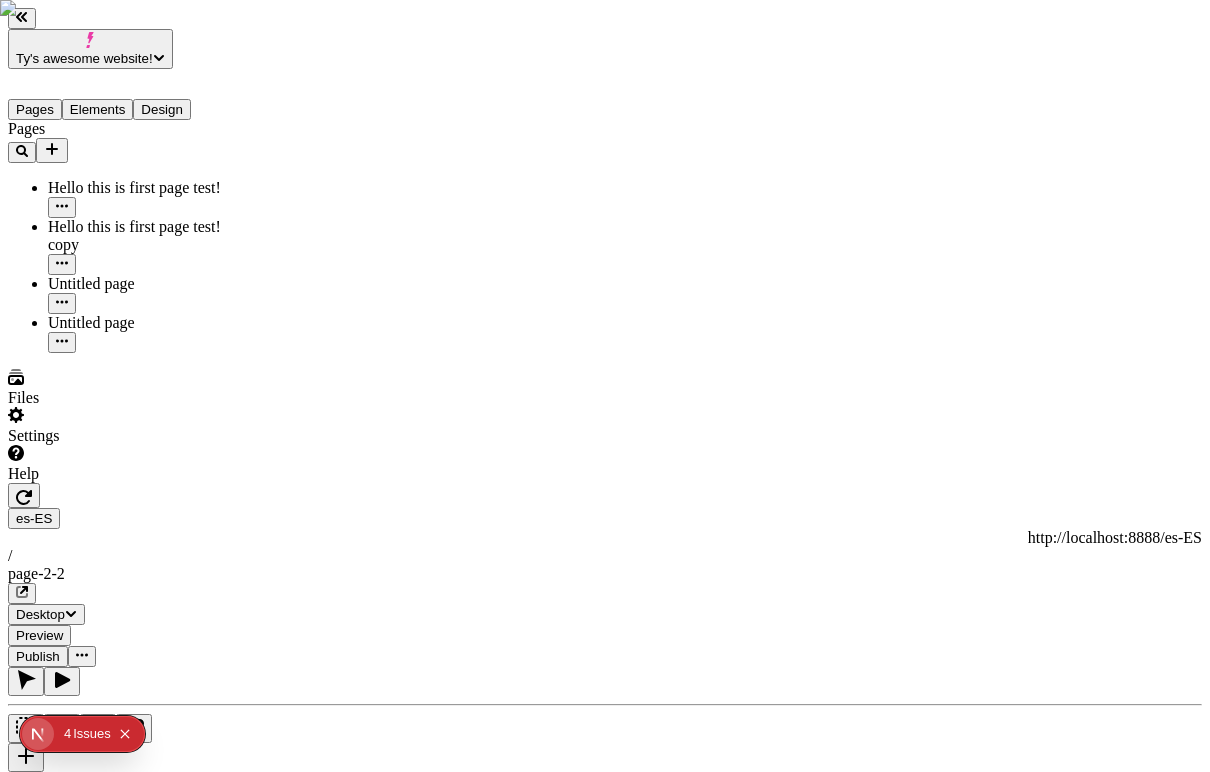 click on "Ty's awesome website! Pages Elements Design Pages Hello this is first page test! Hello this is first page test! copy Untitled page Untitled page Files Settings Help es-ES http://localhost:8888/es-ES / page-2-2 Desktop Preview Publish T Metadata Online Path /page-2-2 Title Description Social Image Choose an image Choose Exclude from search engines Canonical URL Sitemap priority 0.75 Sitemap frequency Hourly Snippets" at bounding box center (605, 1635) 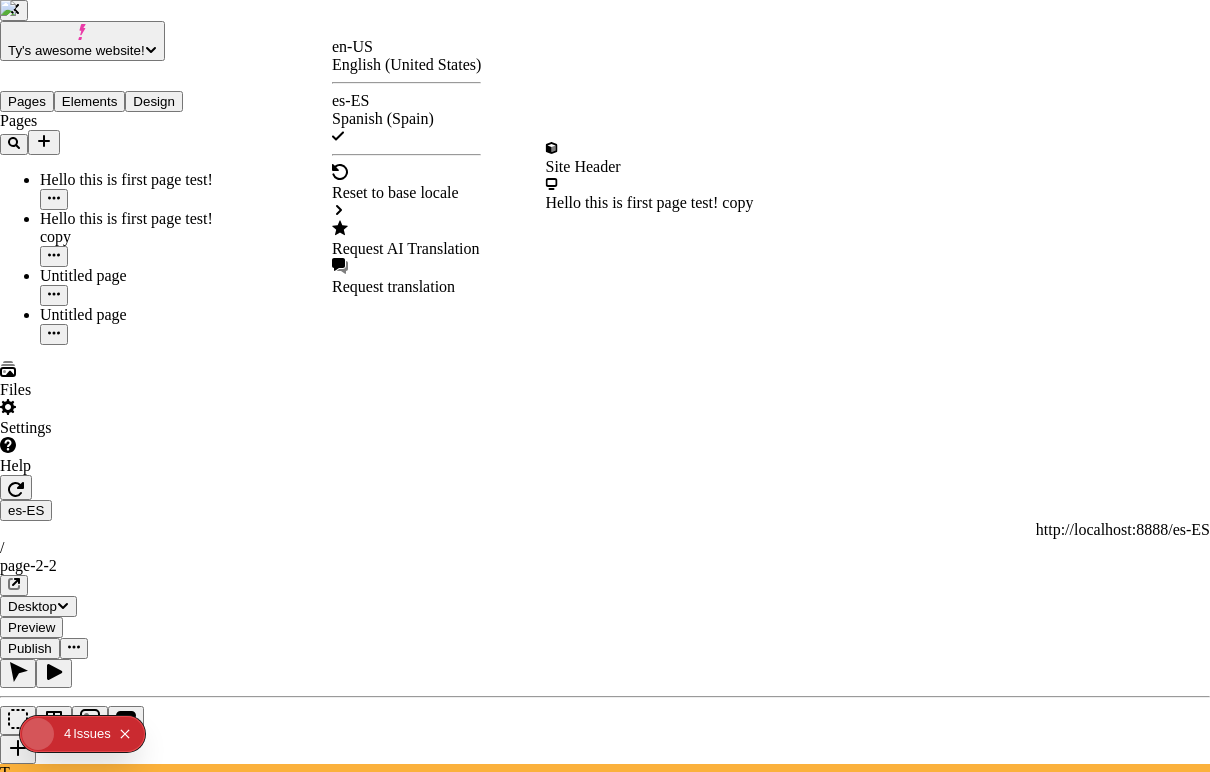 click on "Request AI Translation" at bounding box center [406, 249] 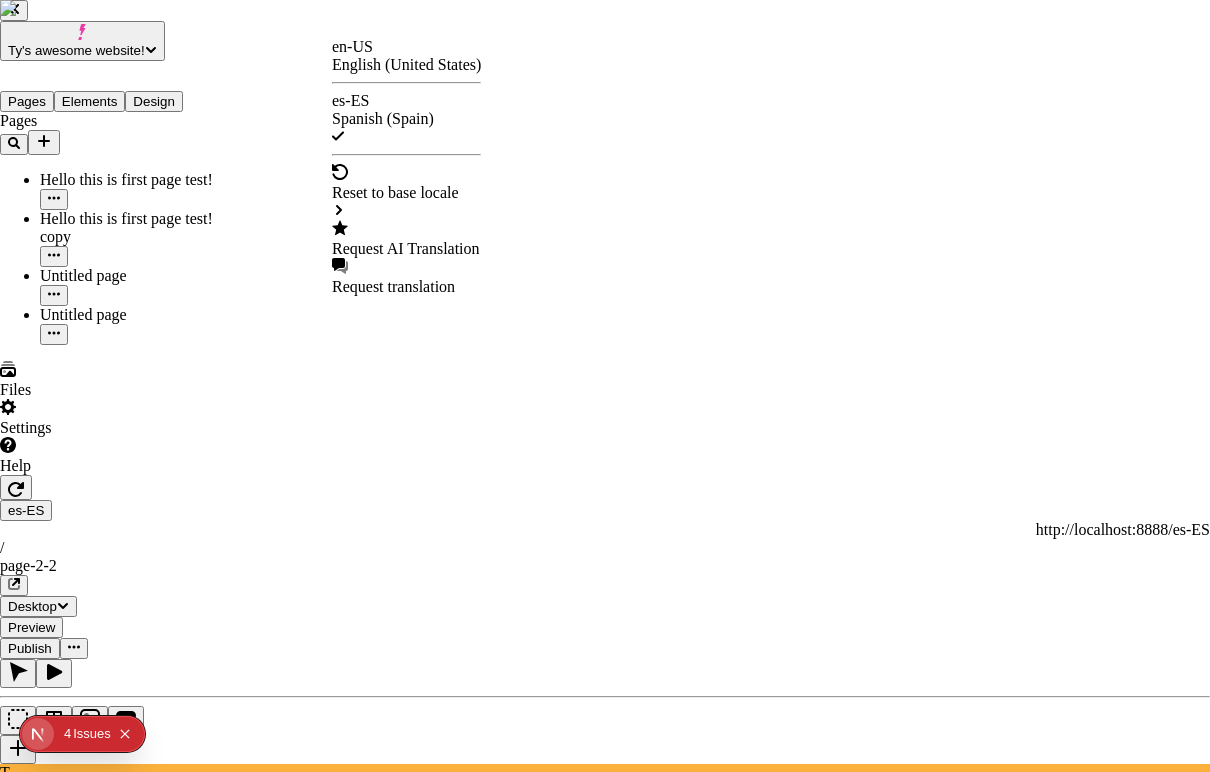click at bounding box center [605, 3346] 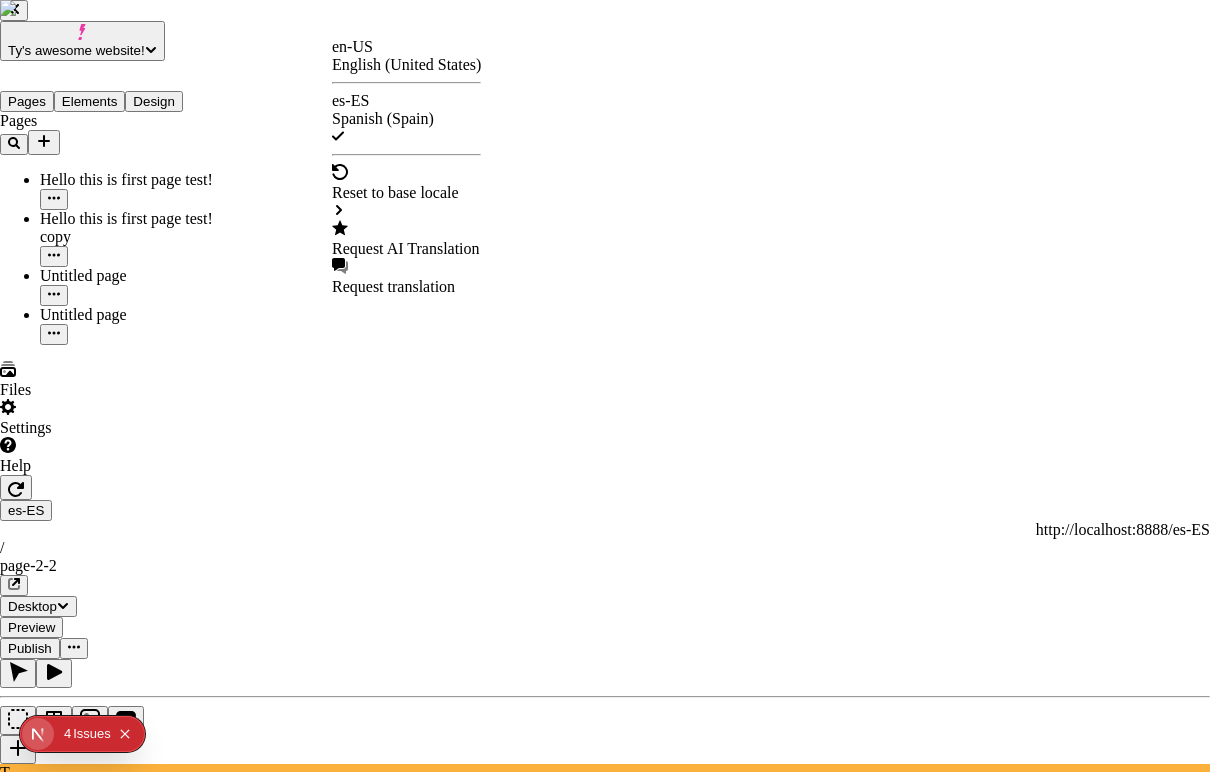checkbox on "true" 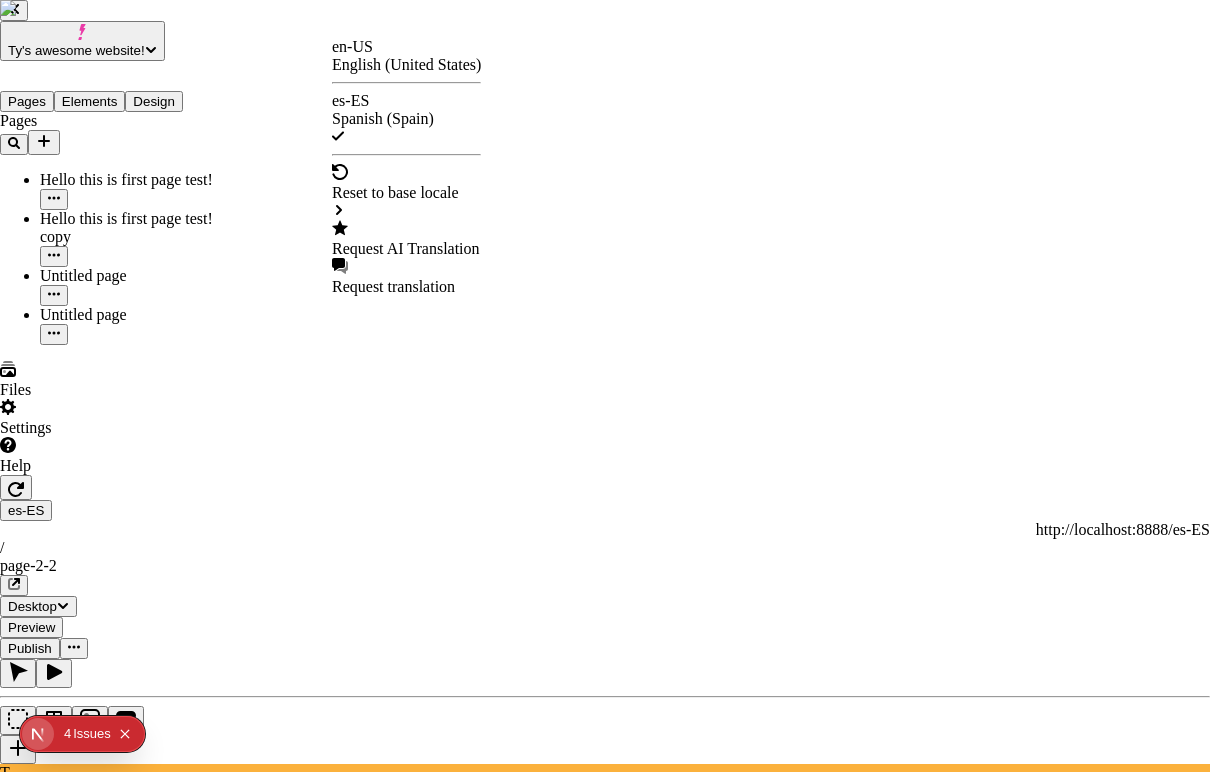 checkbox on "true" 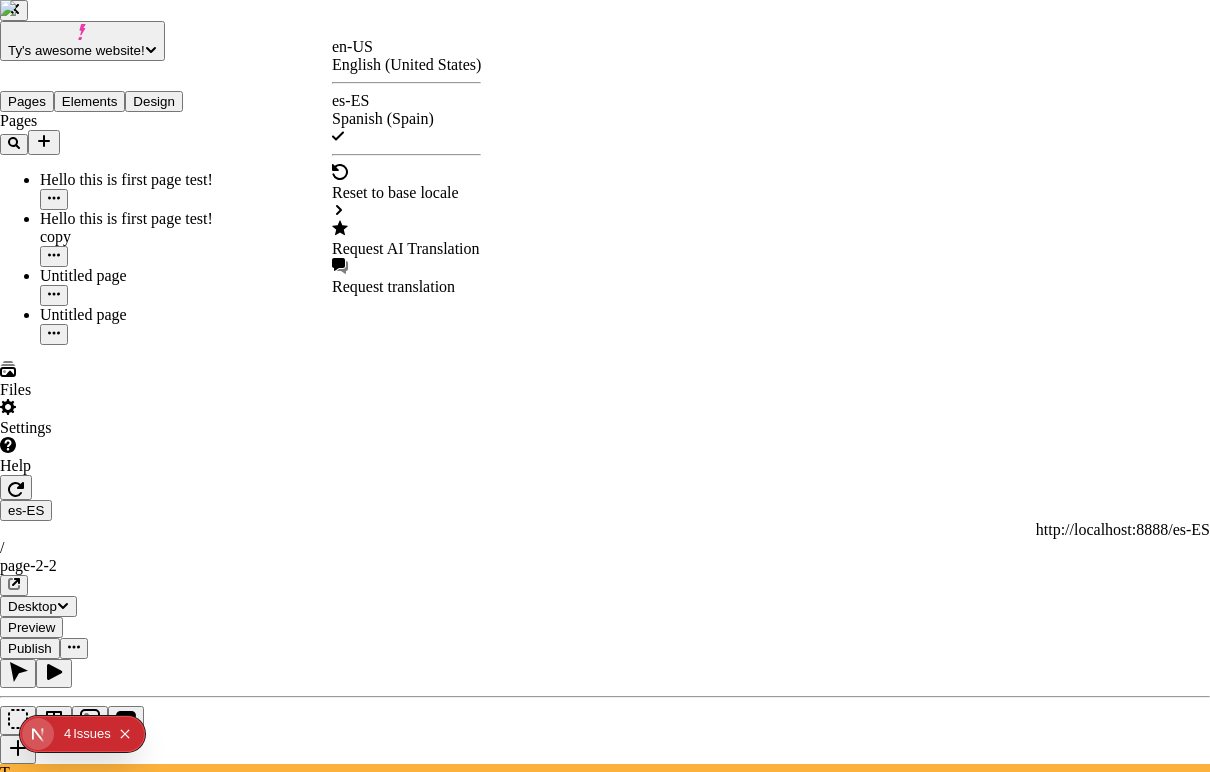 checkbox on "true" 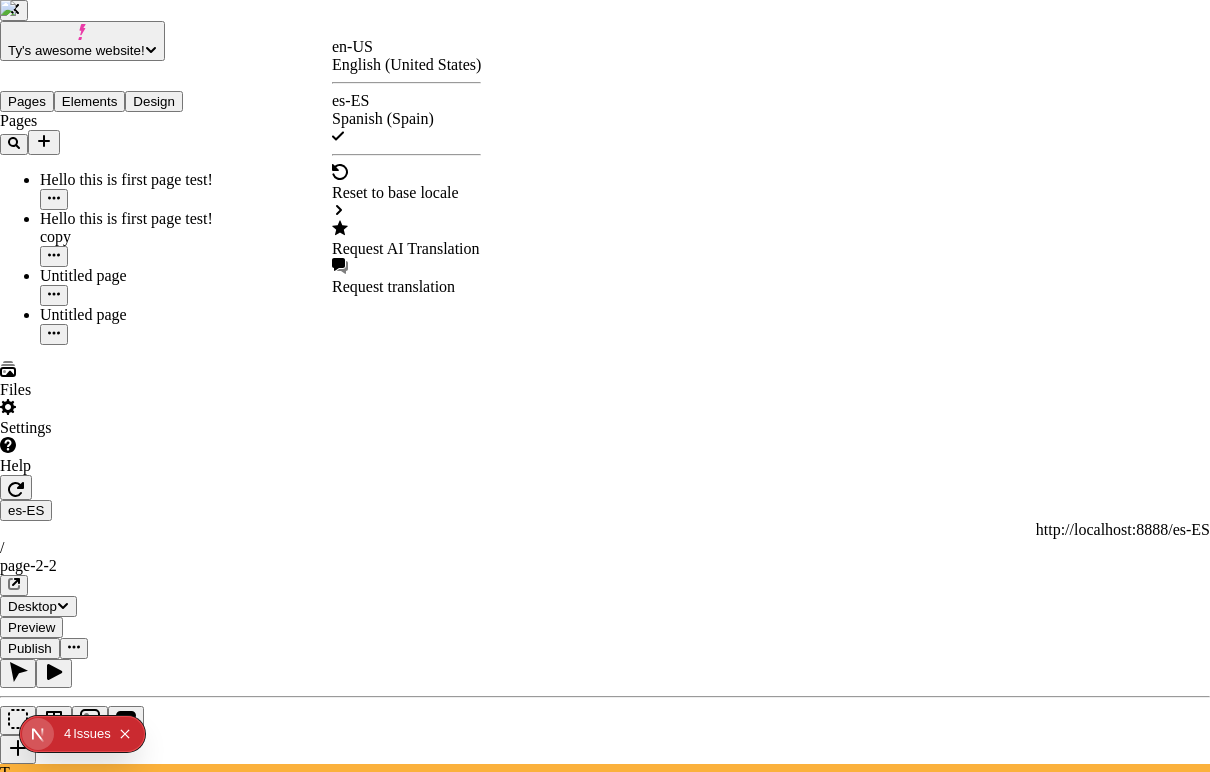 checkbox on "true" 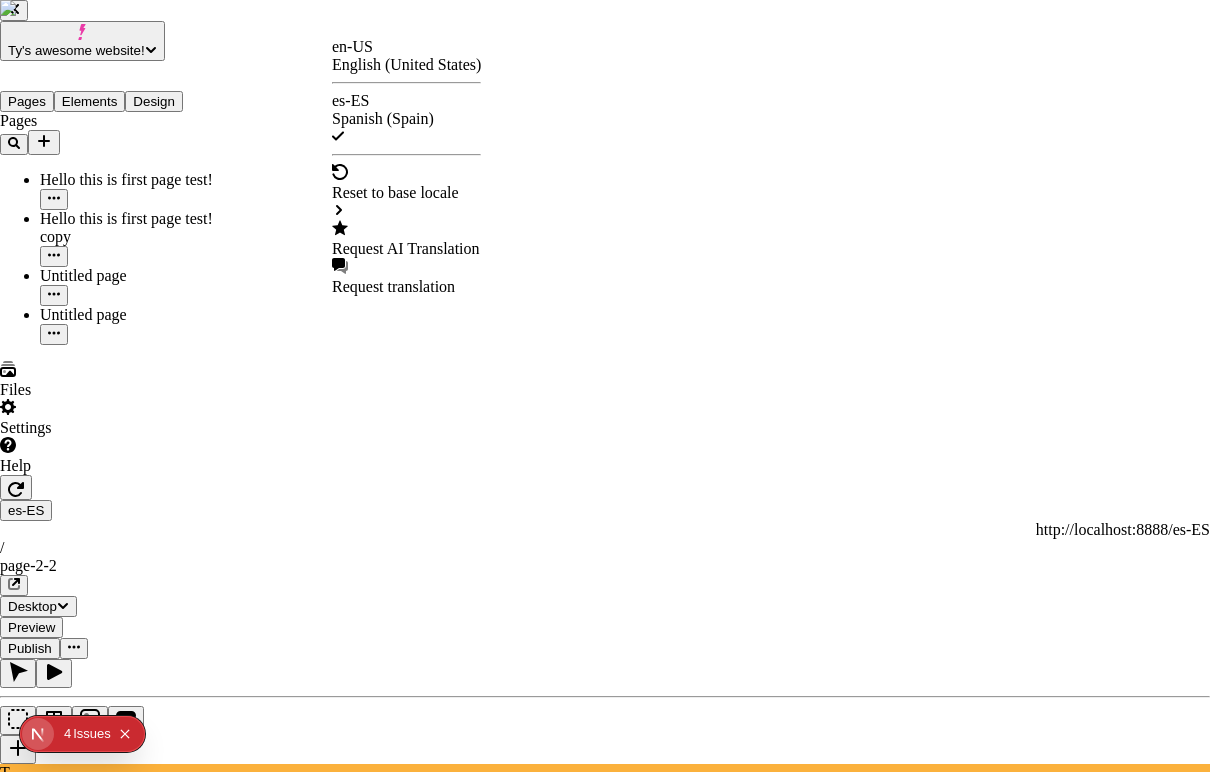 checkbox on "true" 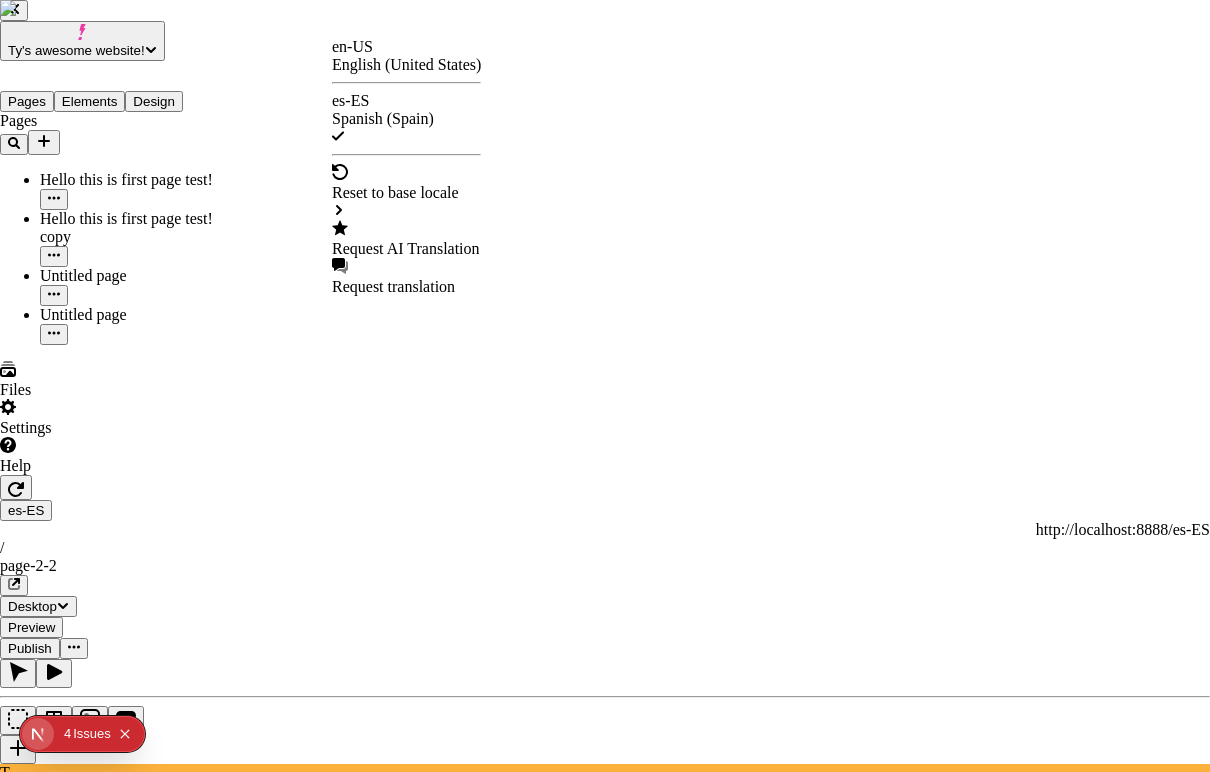 click at bounding box center (605, 3701) 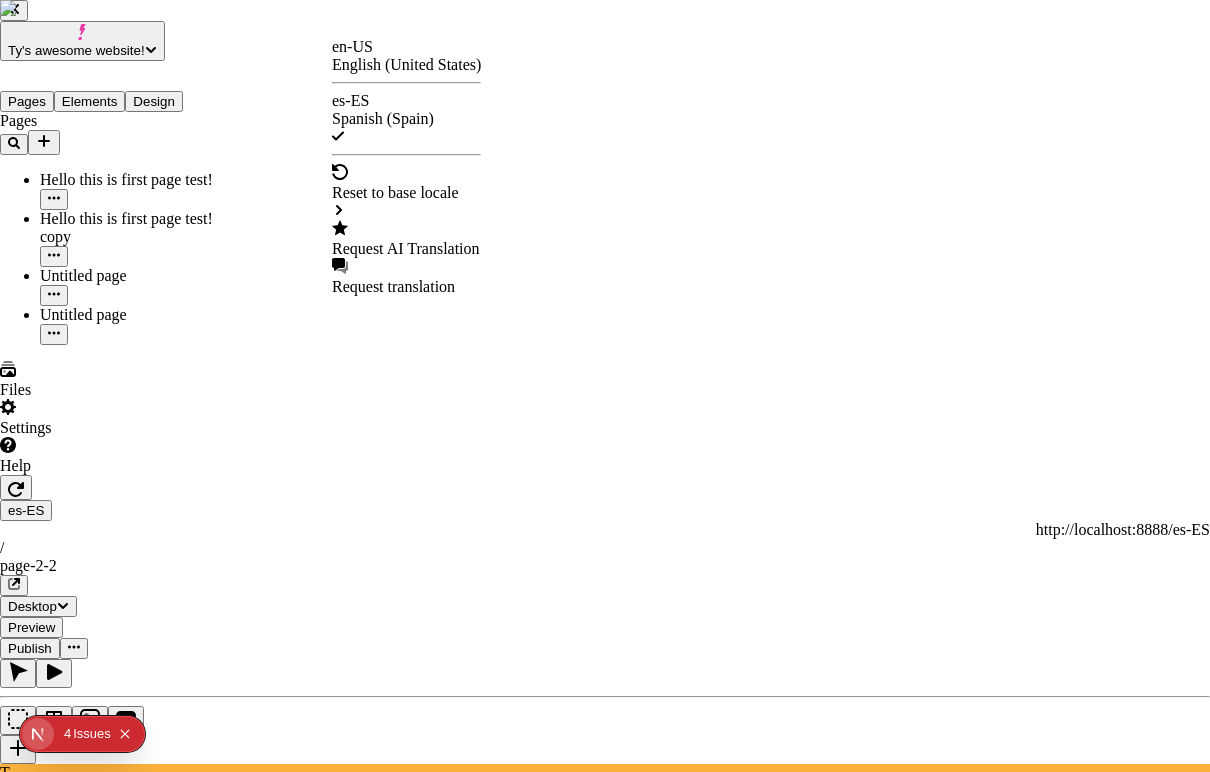 checkbox on "true" 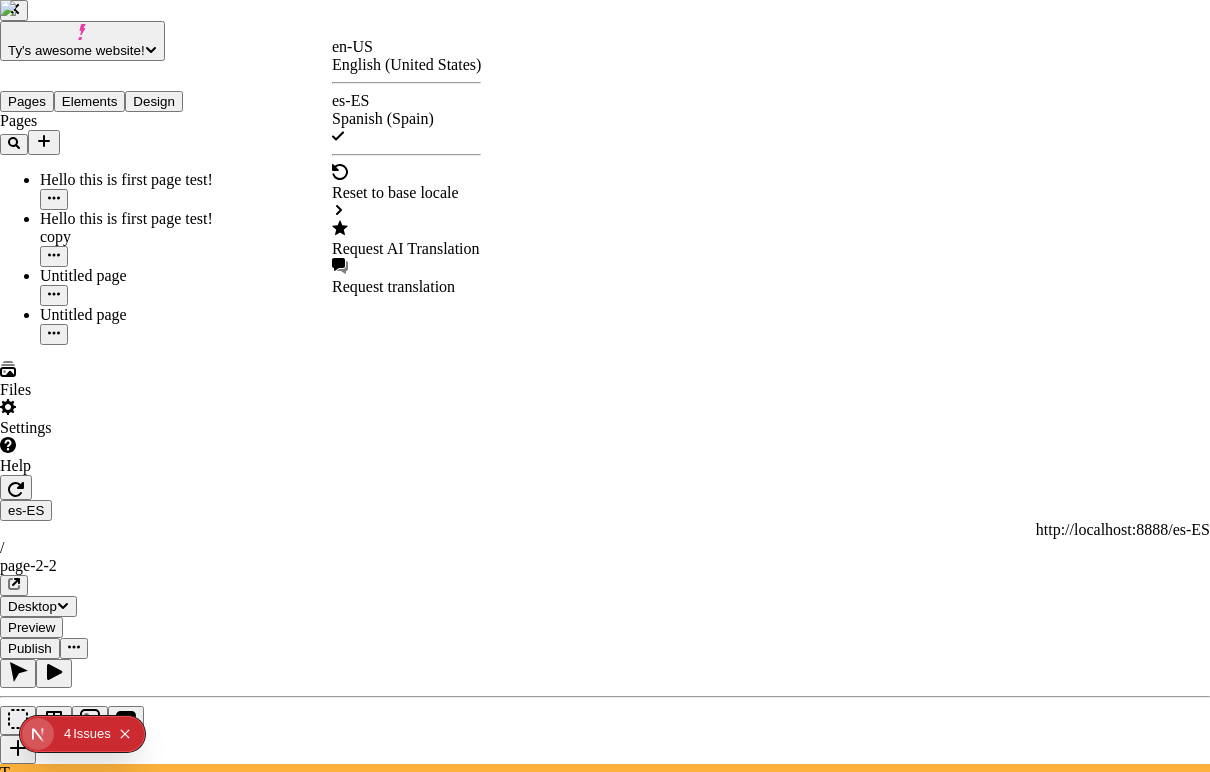 checkbox on "true" 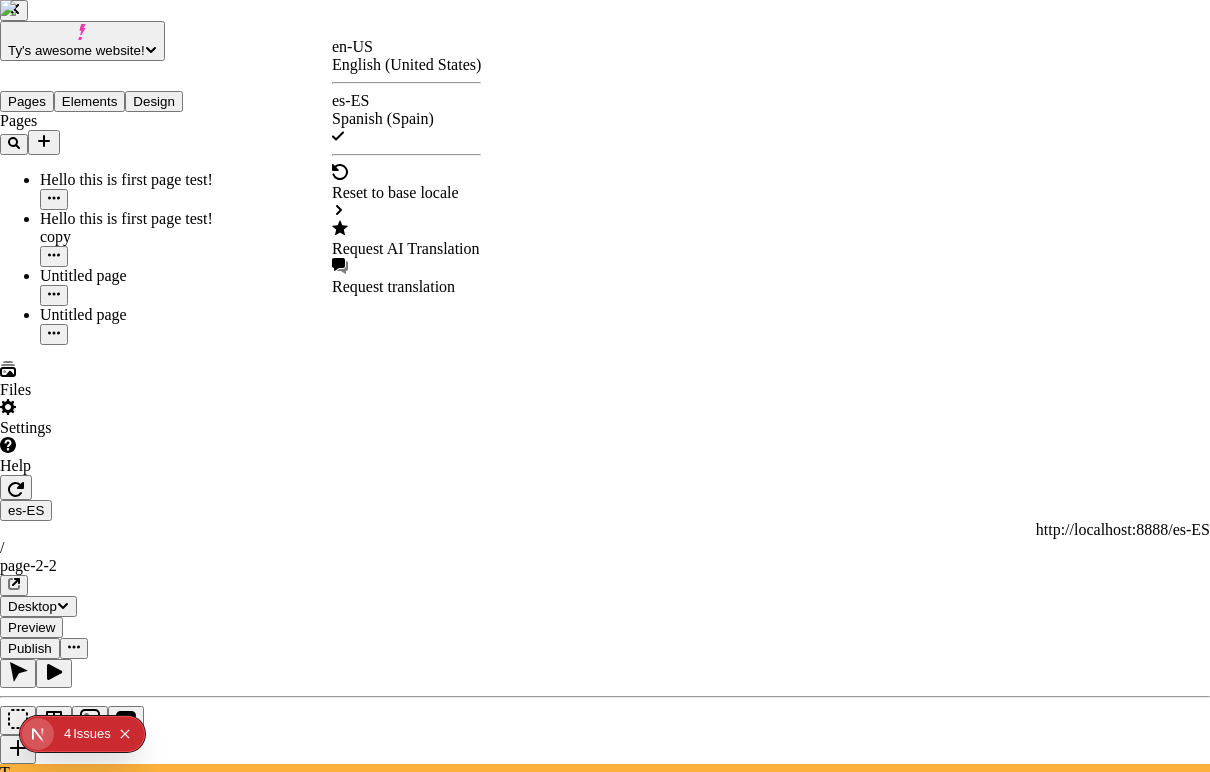 checkbox on "true" 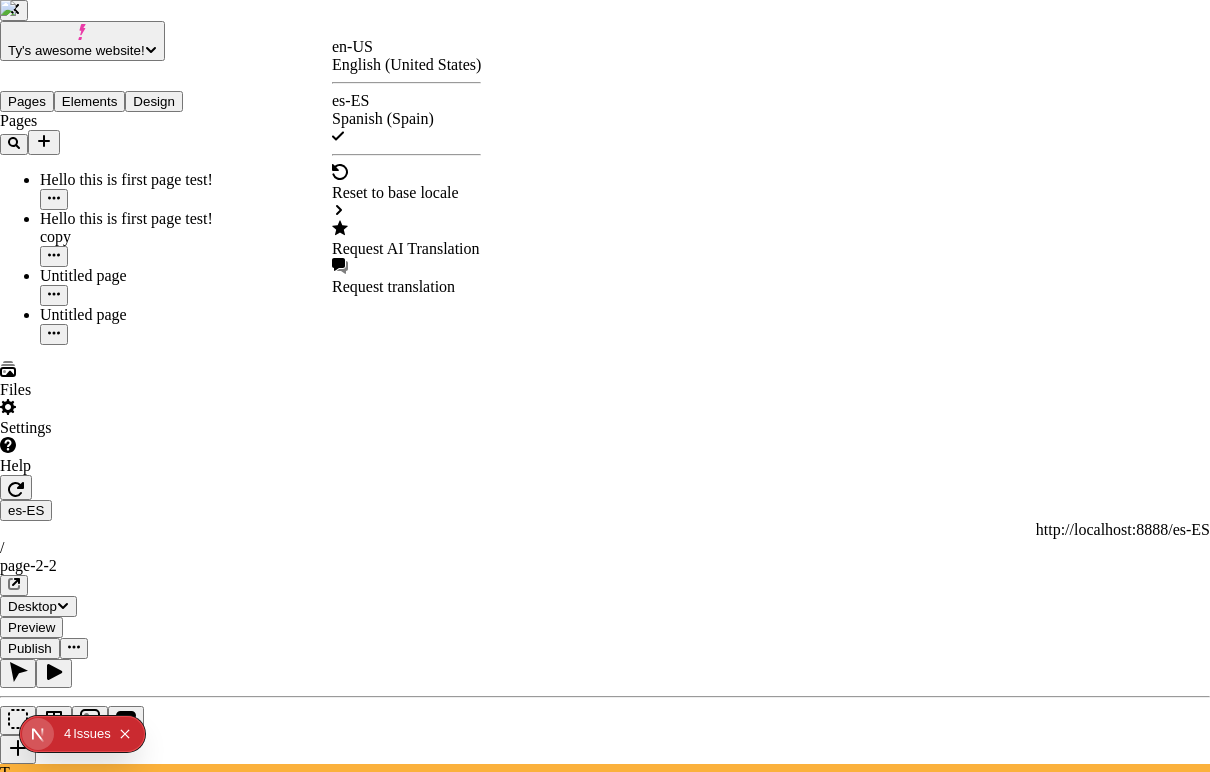 checkbox on "true" 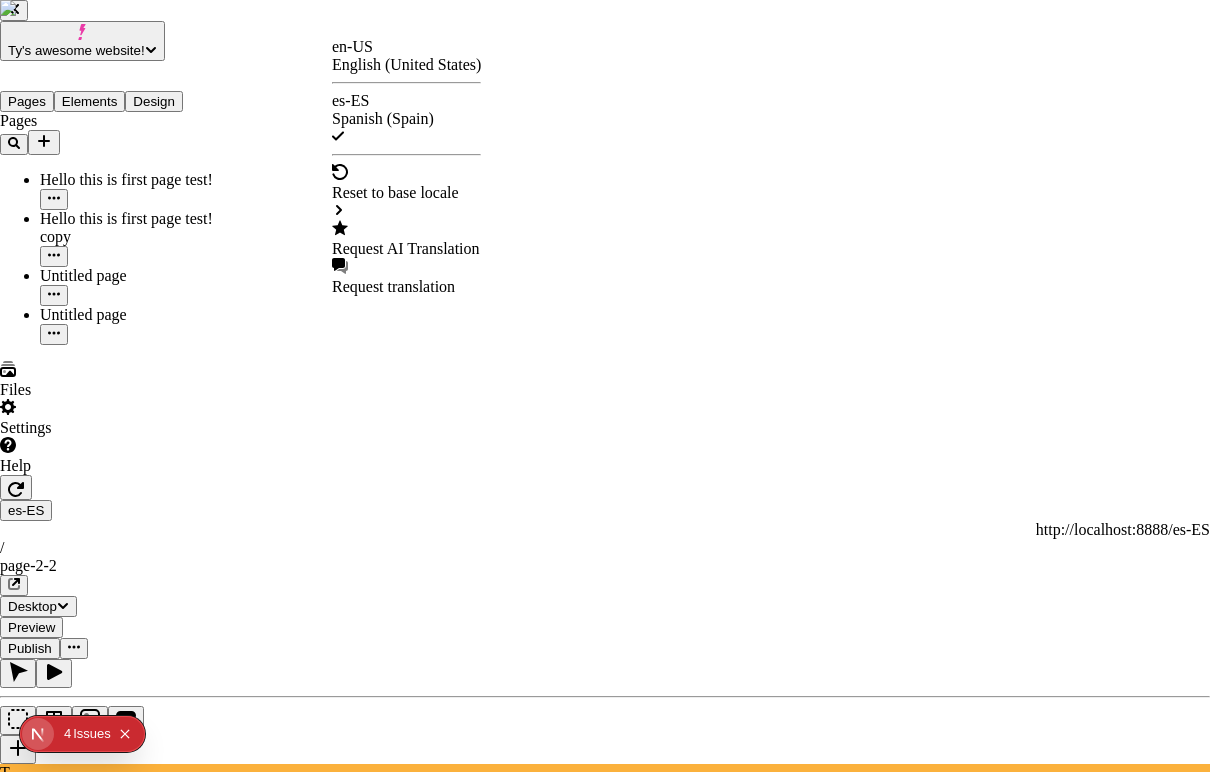 checkbox on "true" 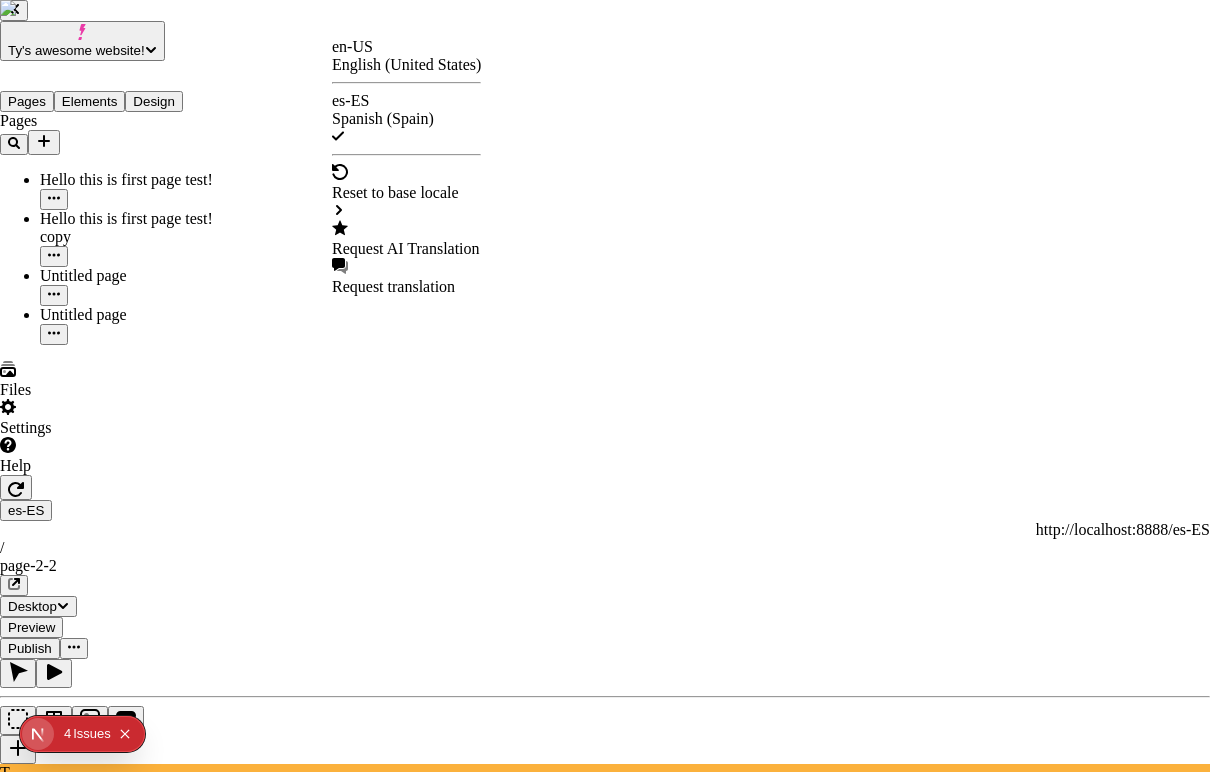 checkbox on "true" 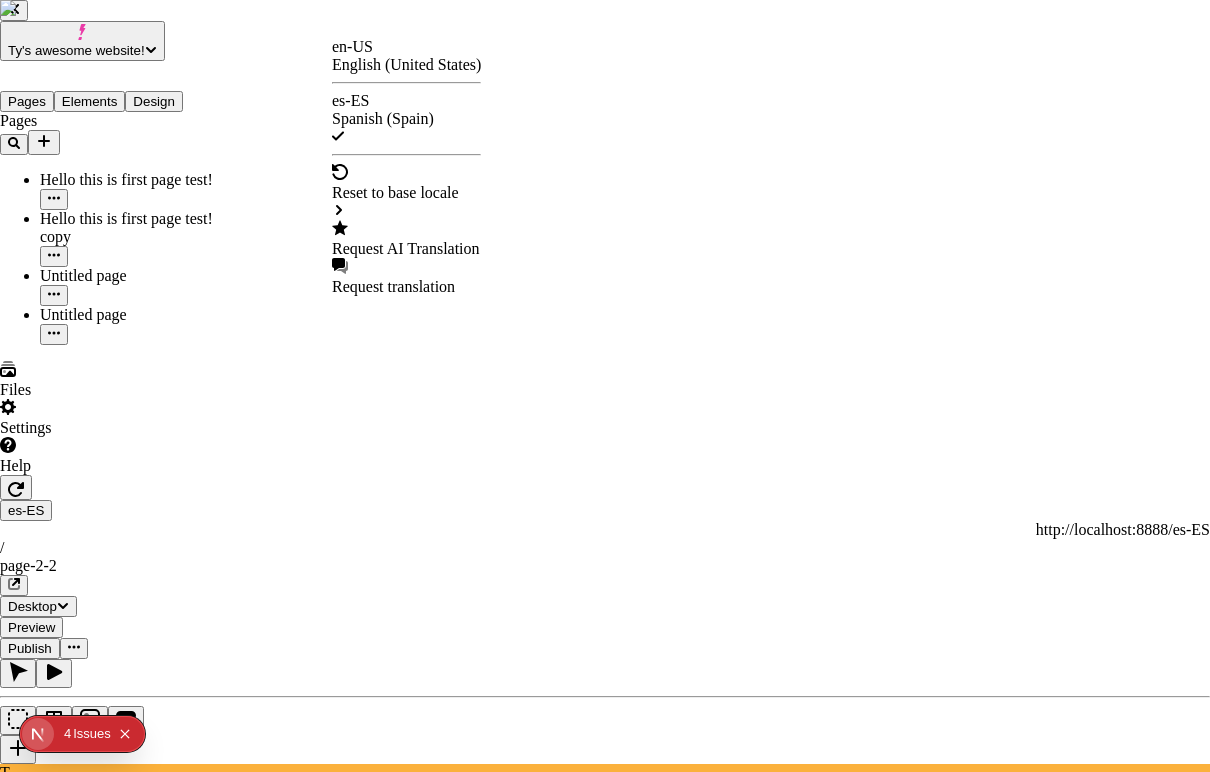 checkbox on "true" 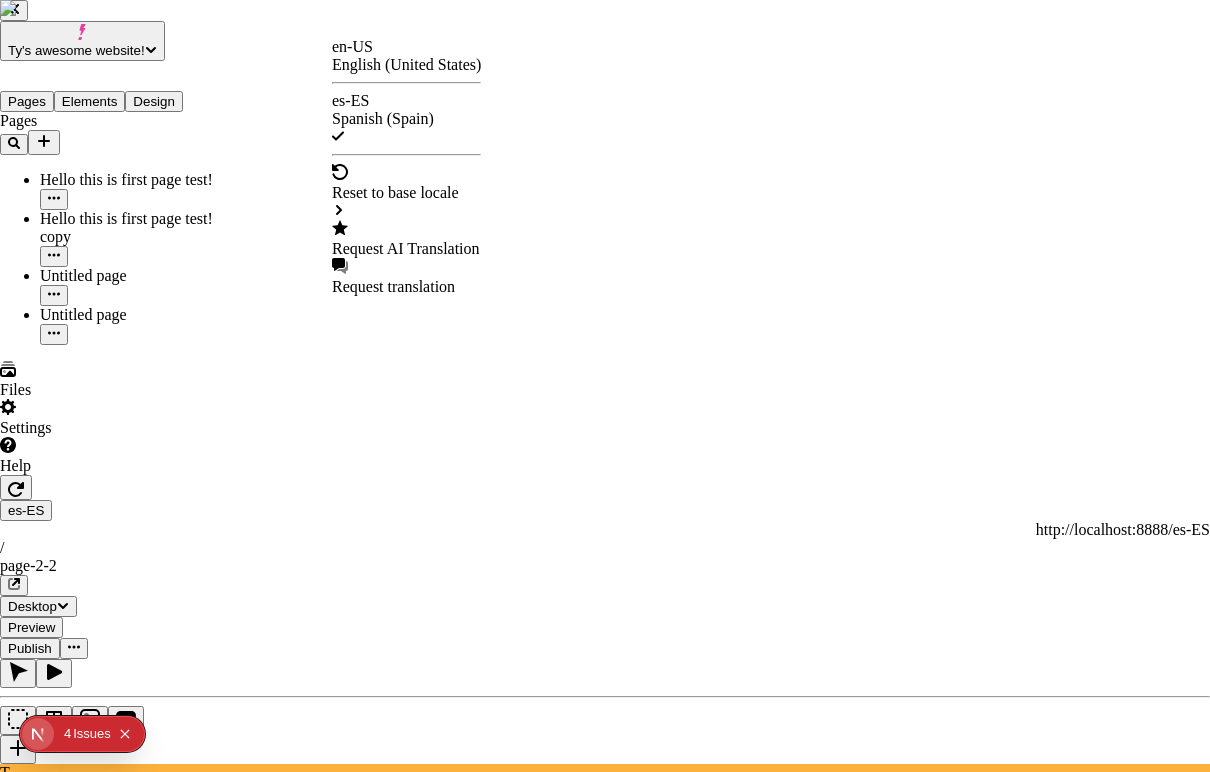checkbox on "true" 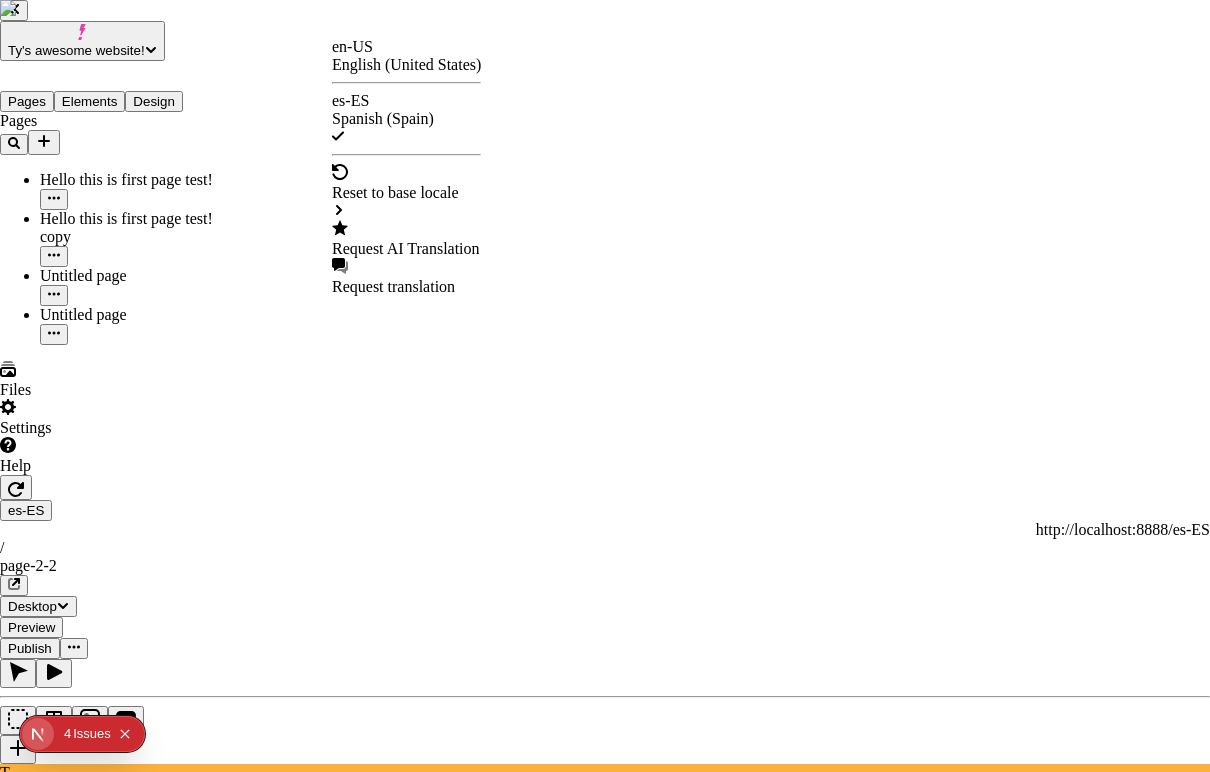 checkbox on "true" 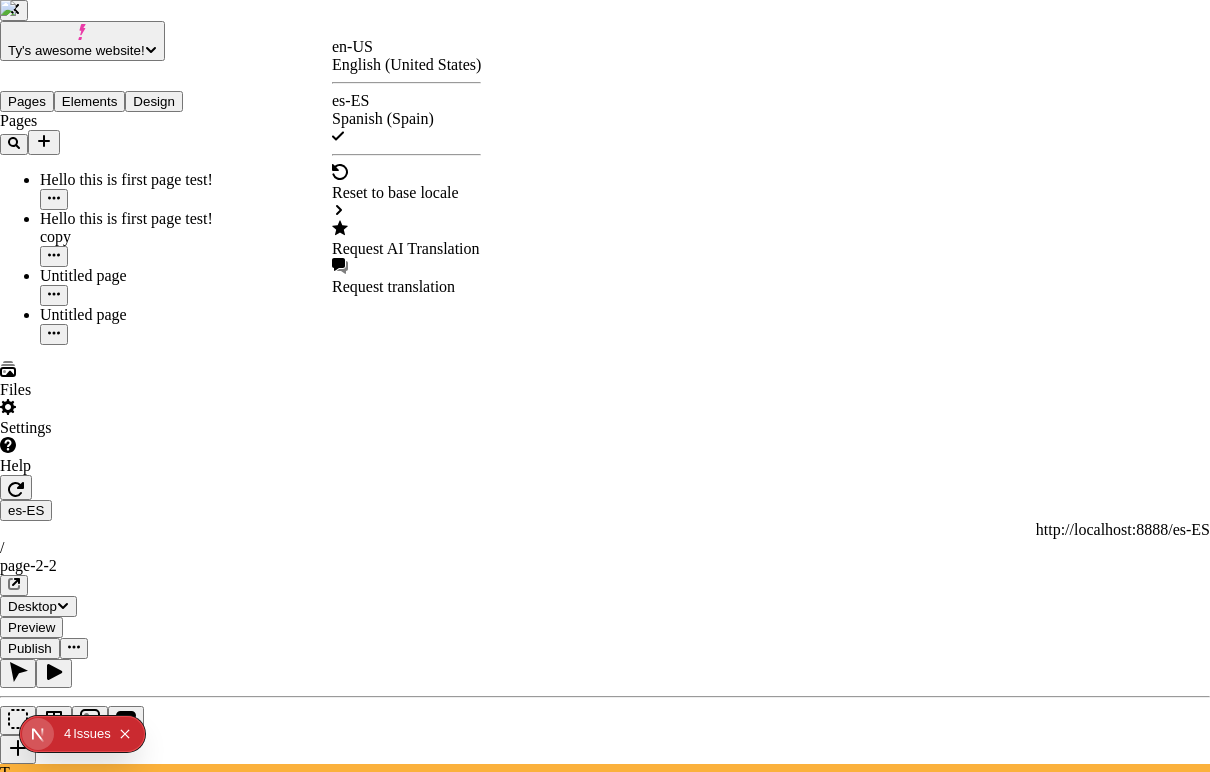 checkbox on "true" 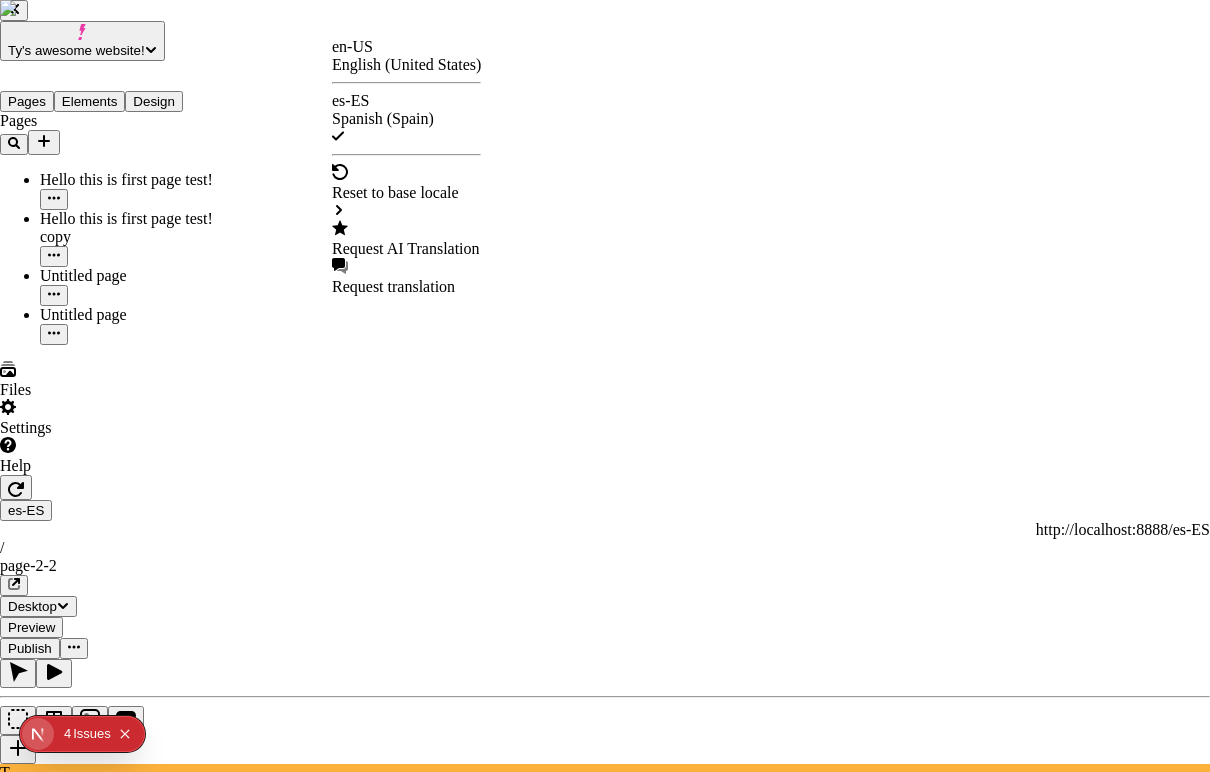 checkbox on "true" 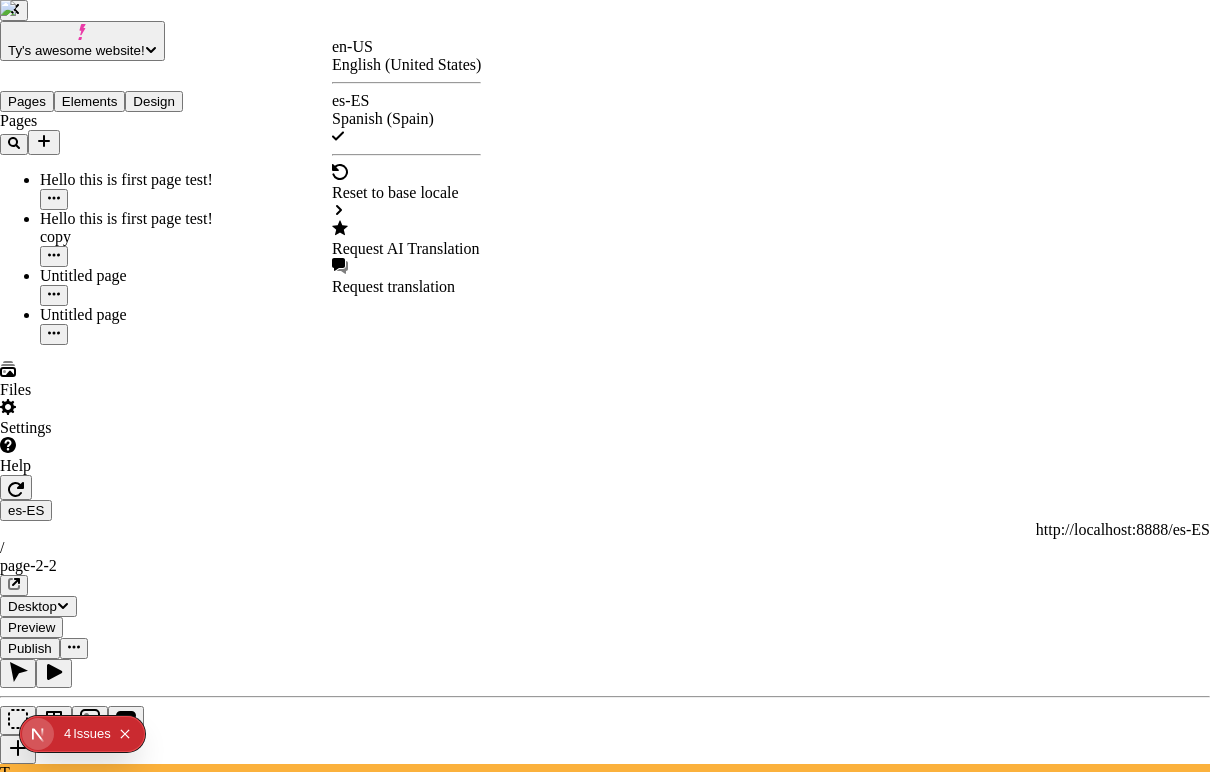 checkbox on "true" 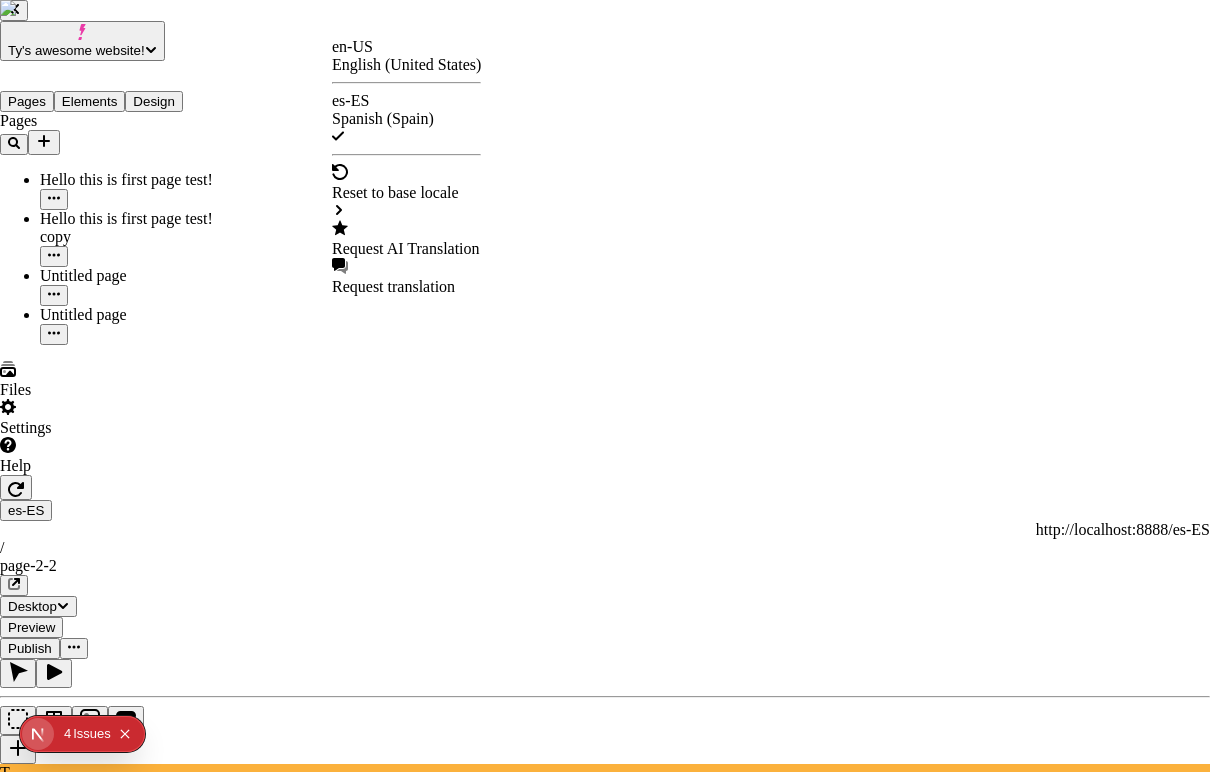 checkbox on "true" 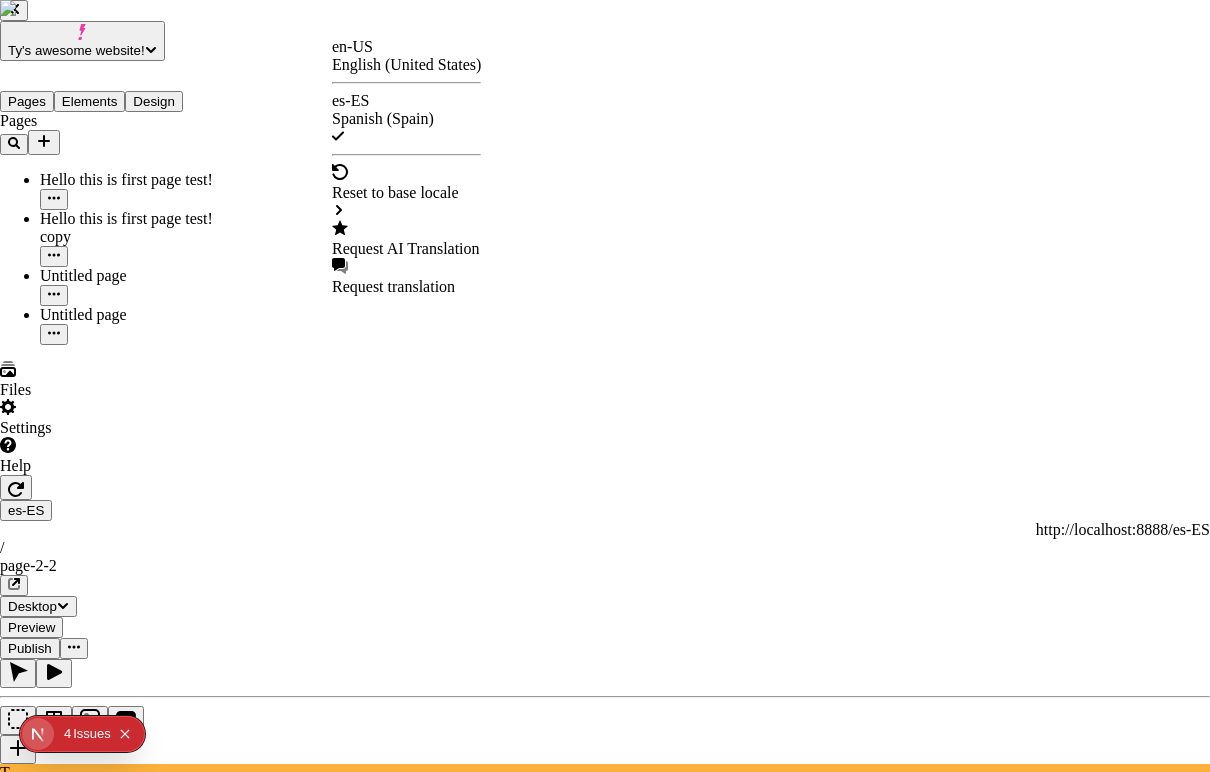 checkbox on "false" 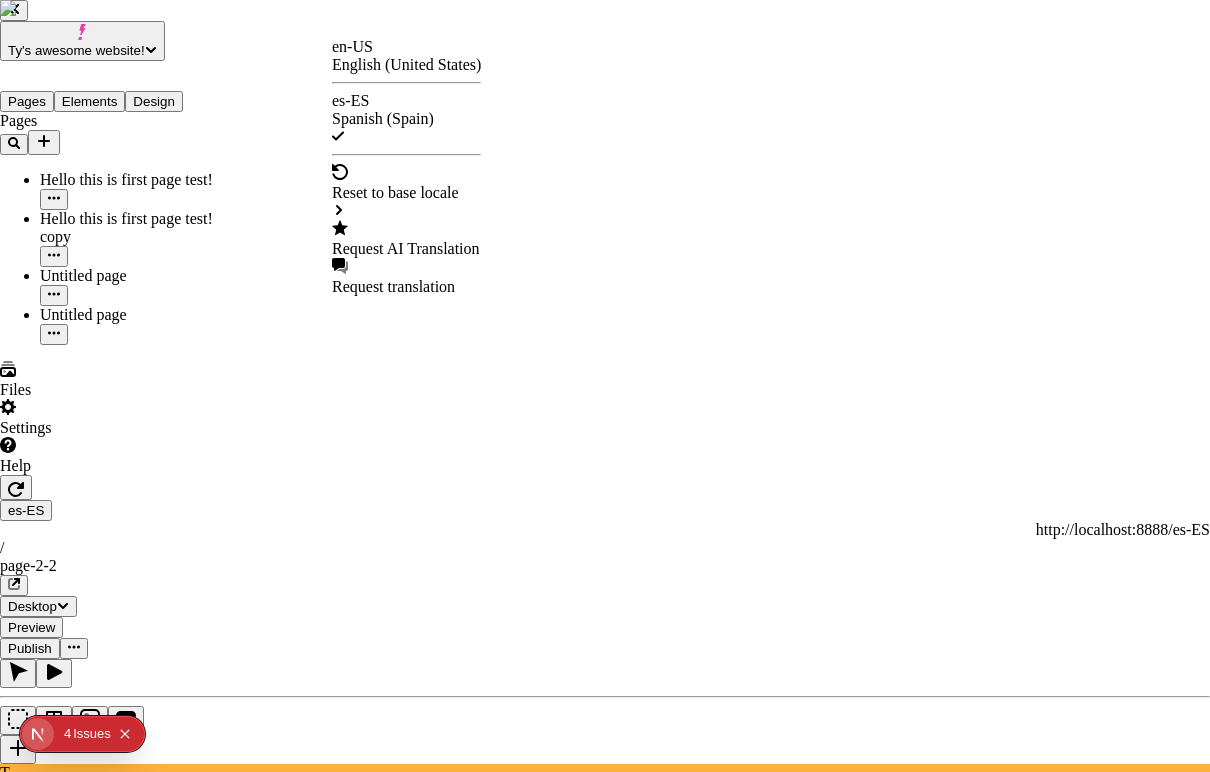 checkbox on "false" 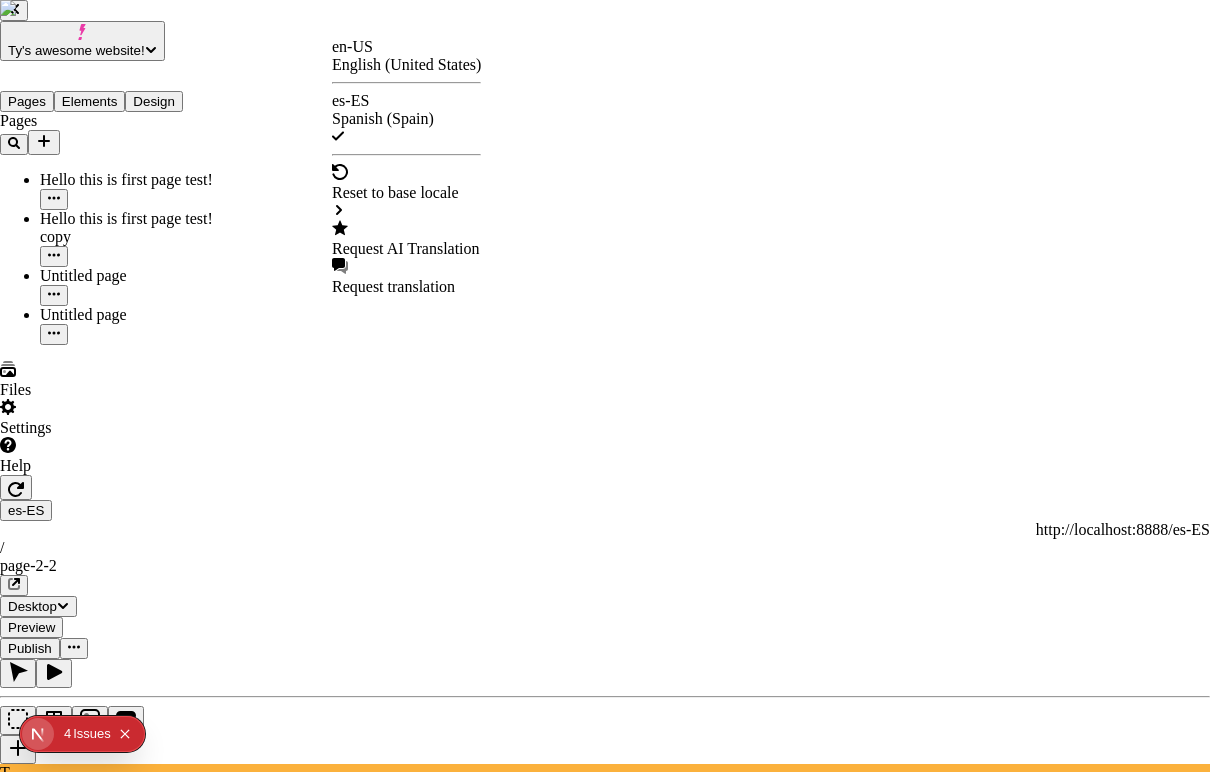 checkbox on "false" 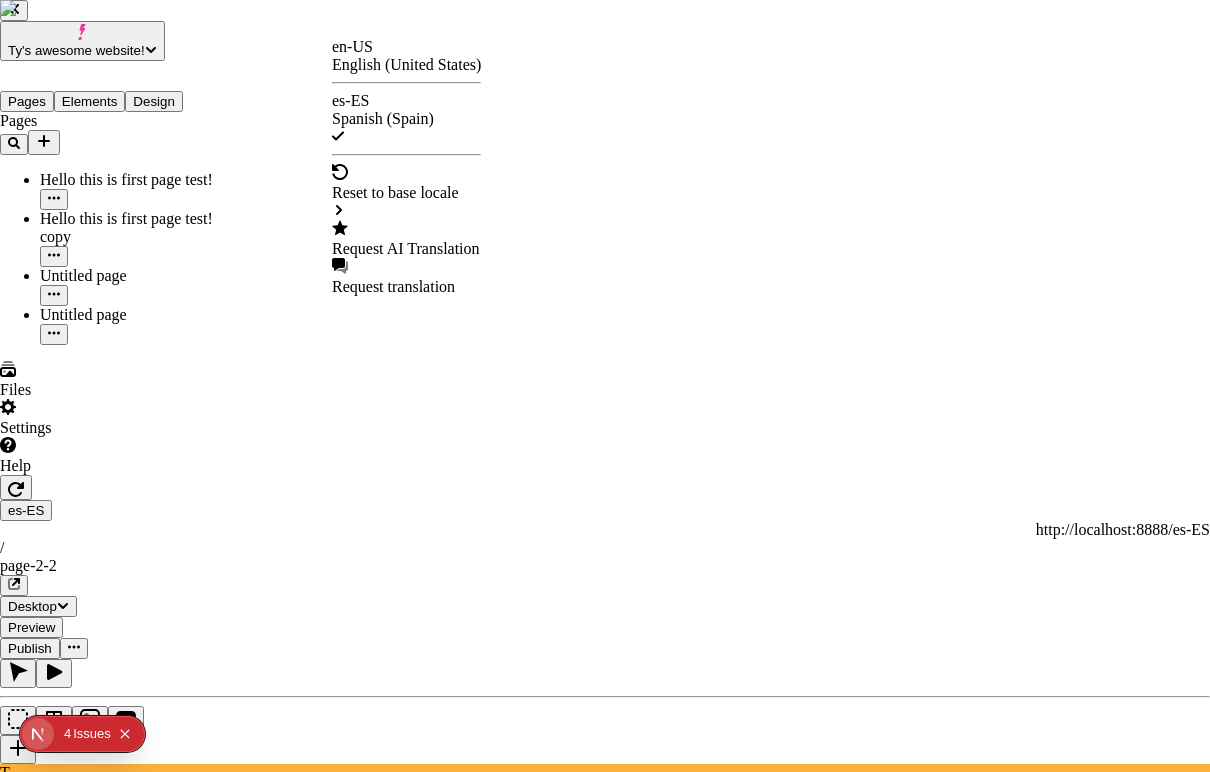 checkbox on "false" 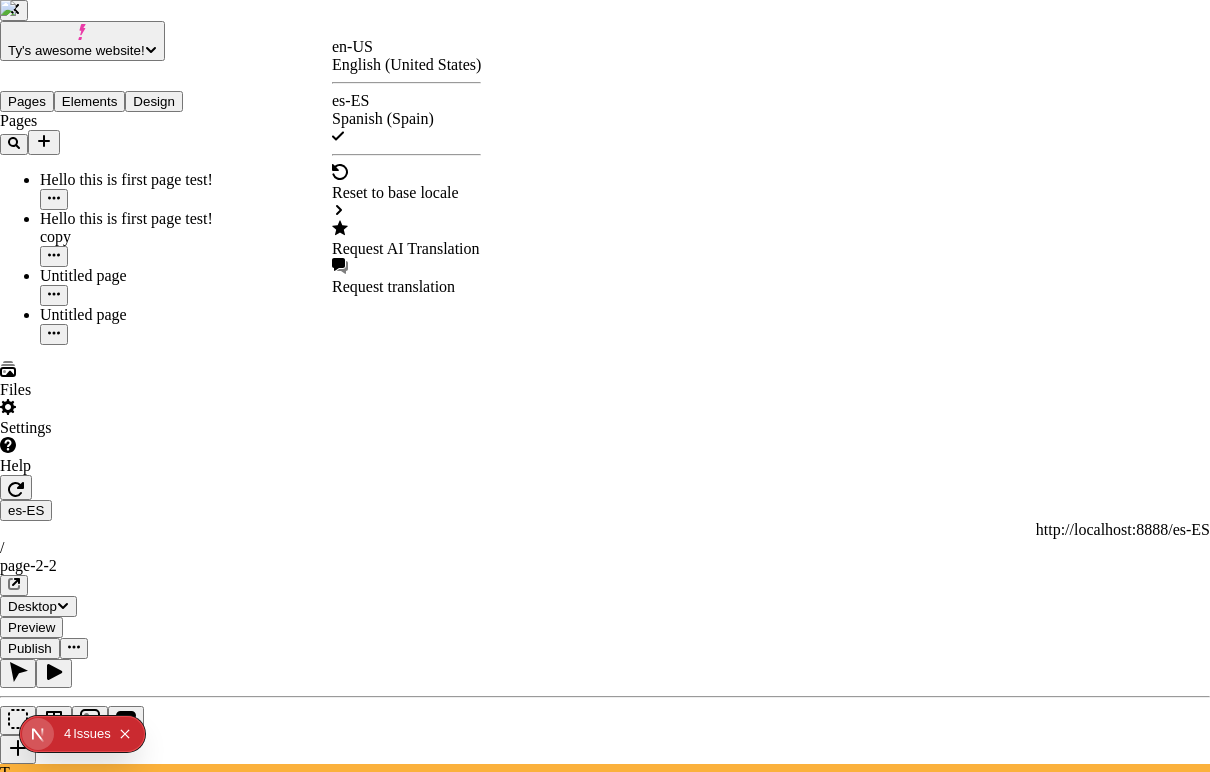 checkbox on "false" 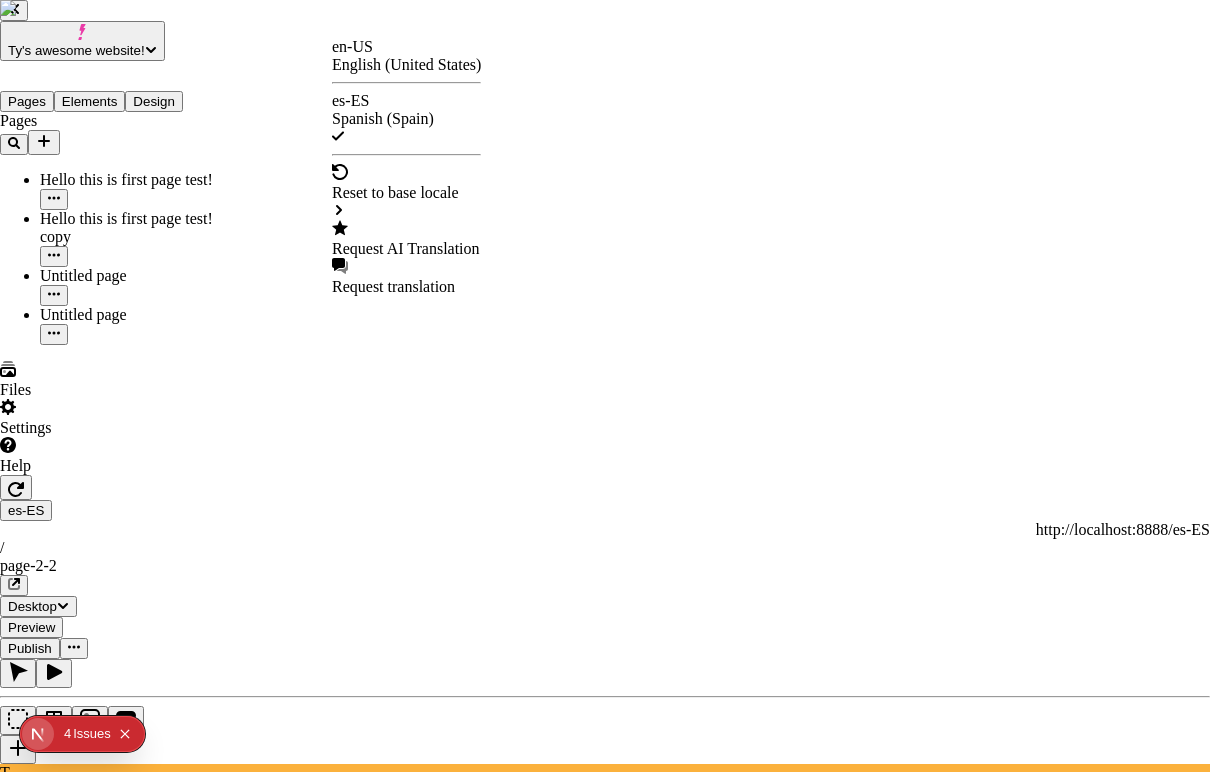 checkbox on "false" 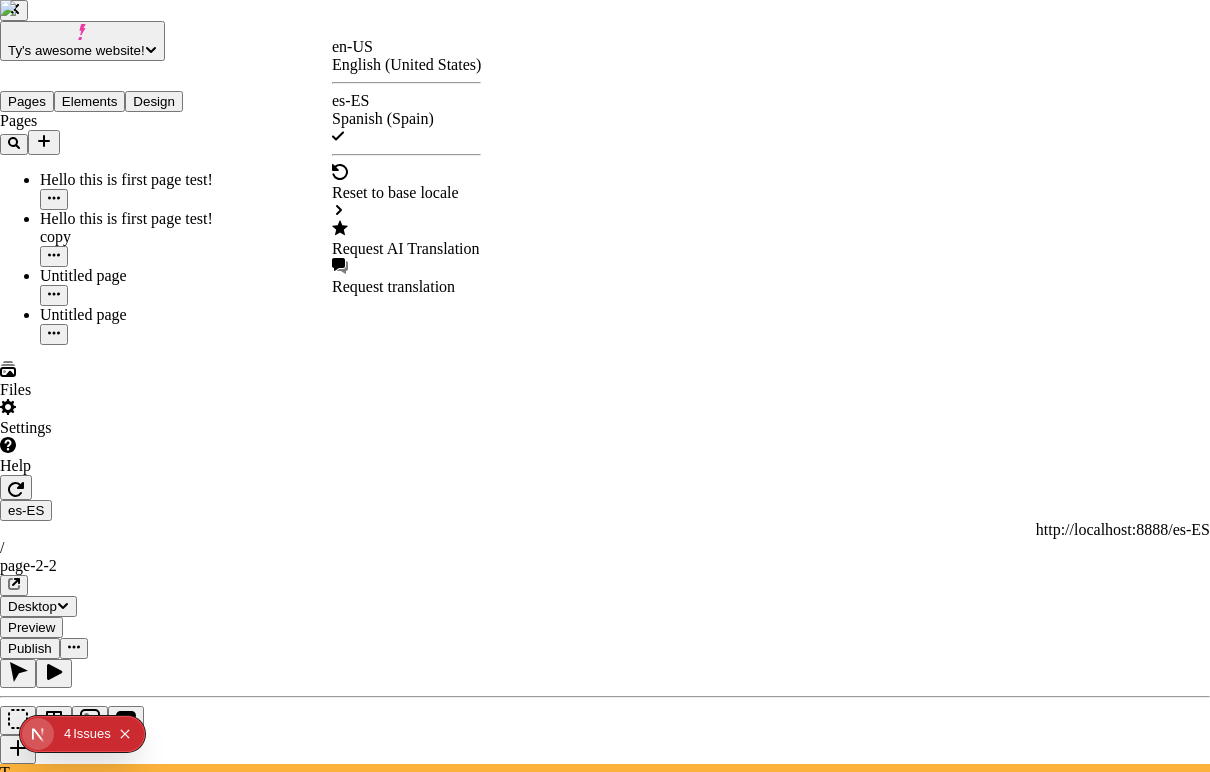 checkbox on "false" 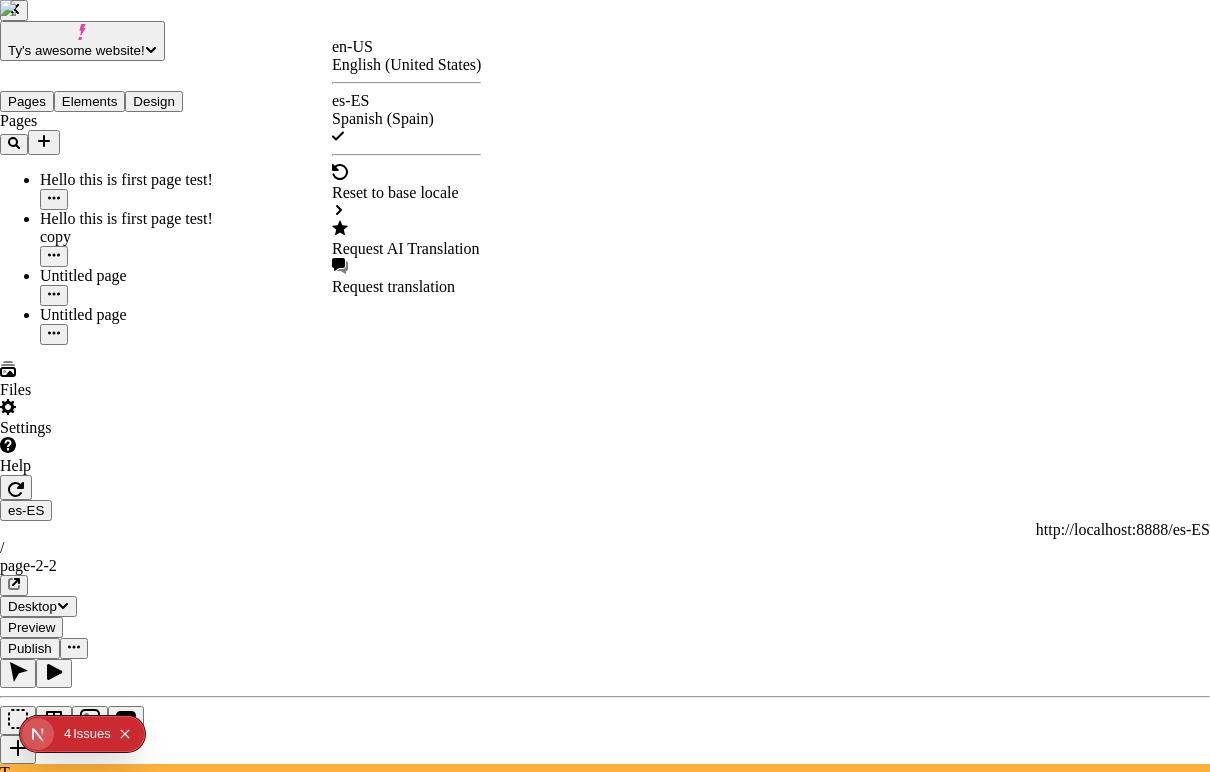 checkbox on "false" 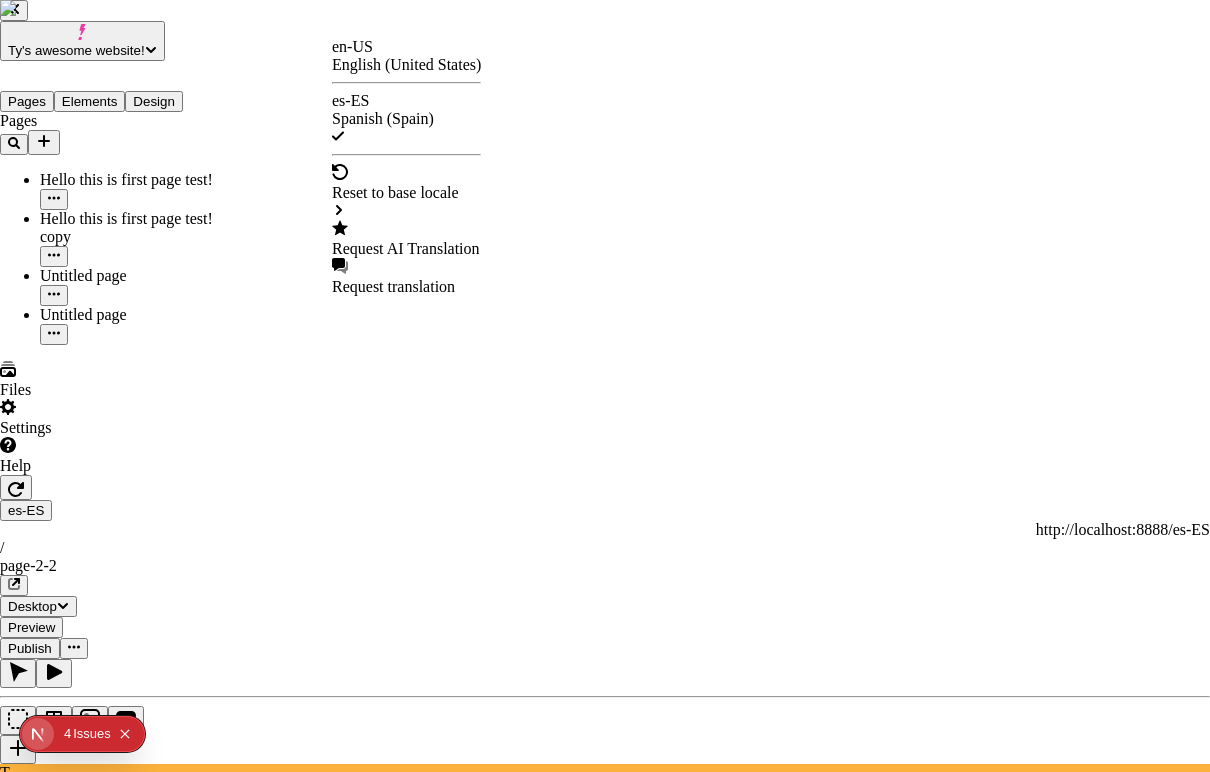 checkbox on "false" 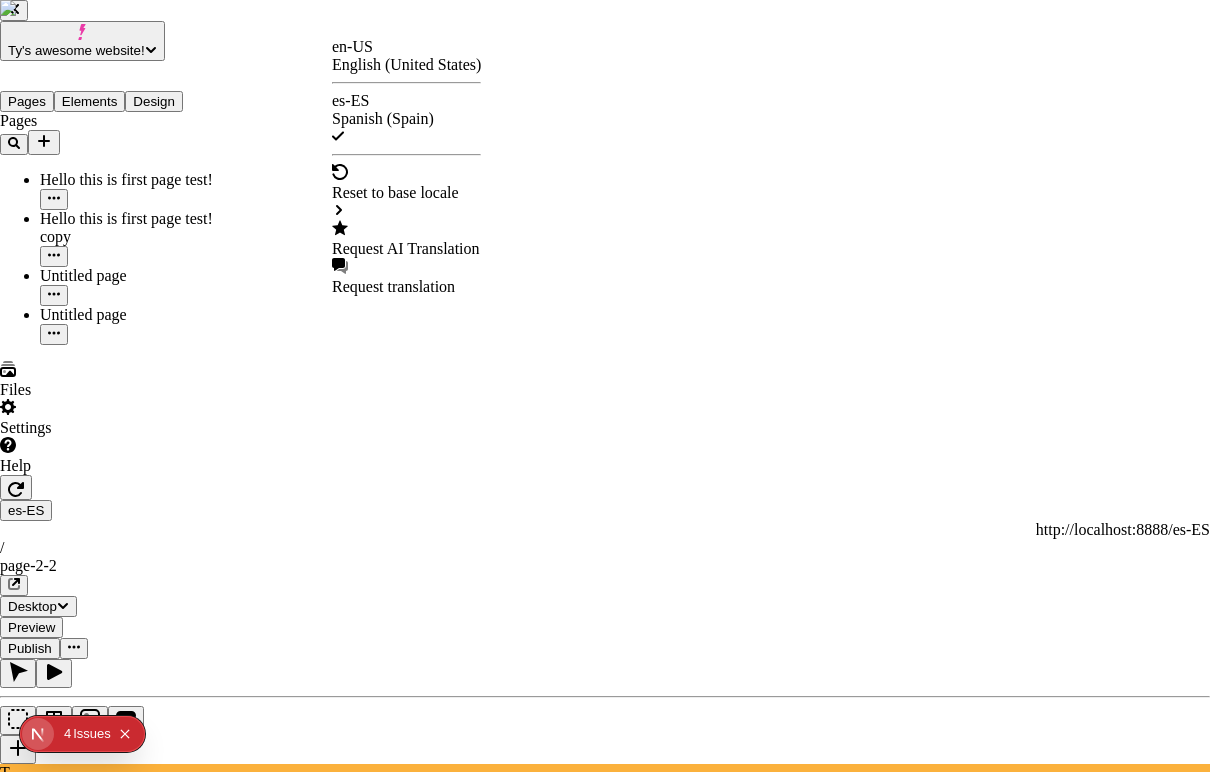 checkbox on "false" 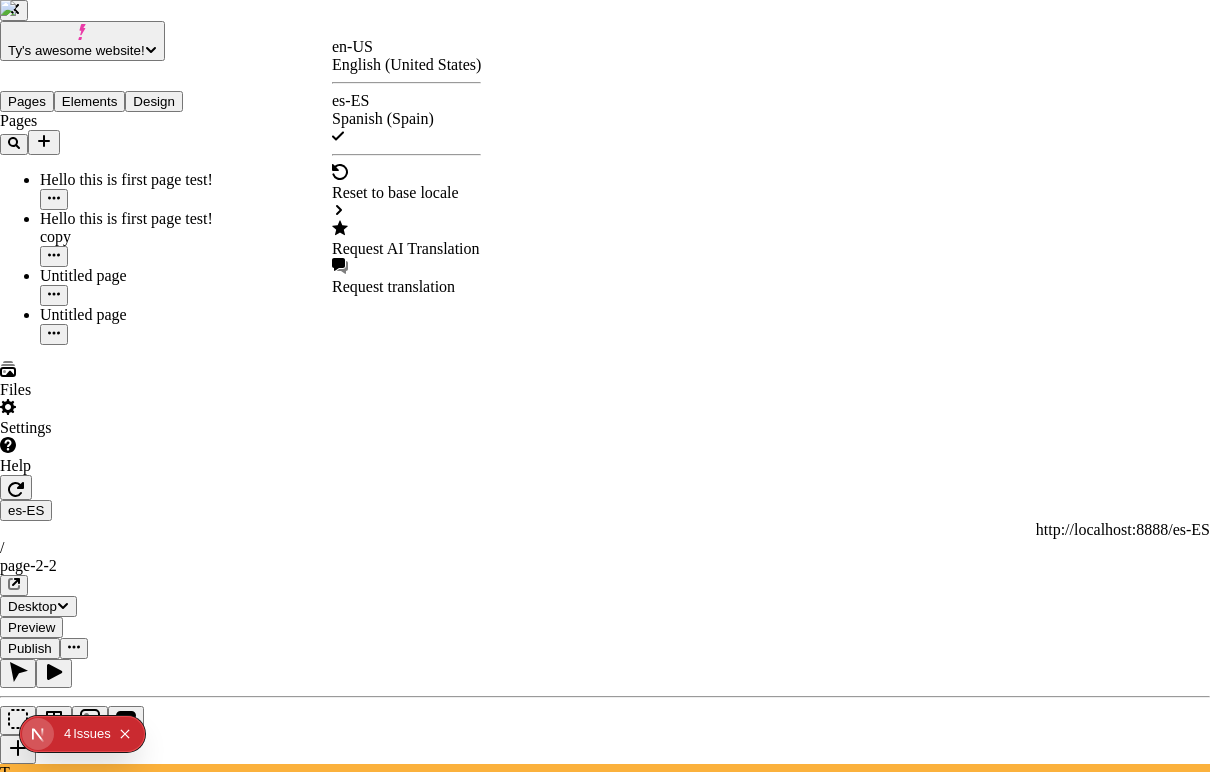 checkbox on "false" 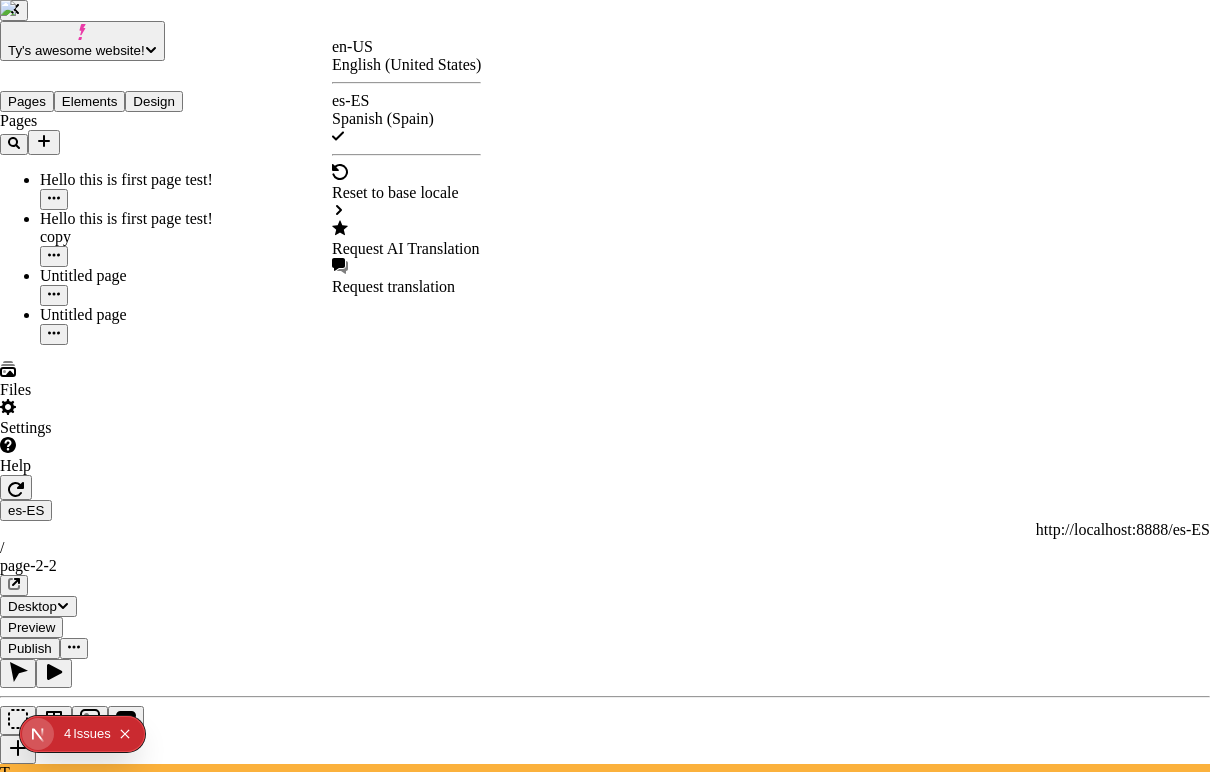 checkbox on "false" 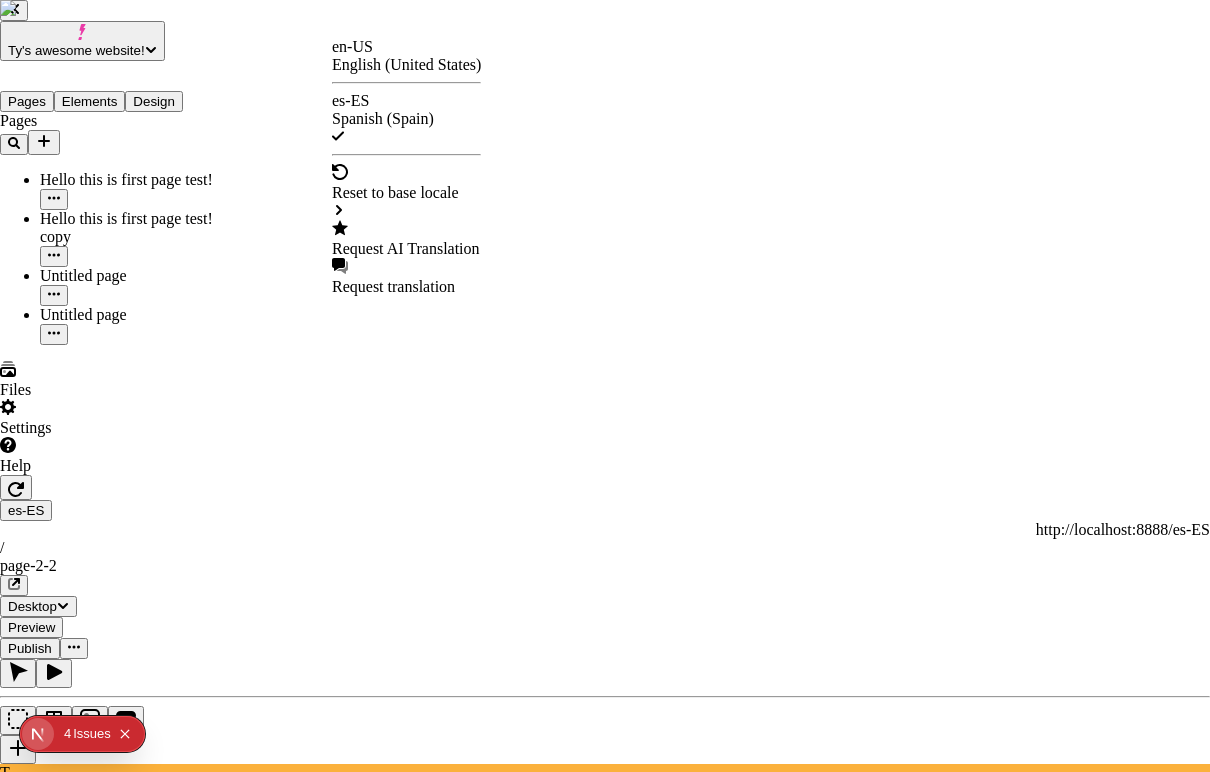 checkbox on "false" 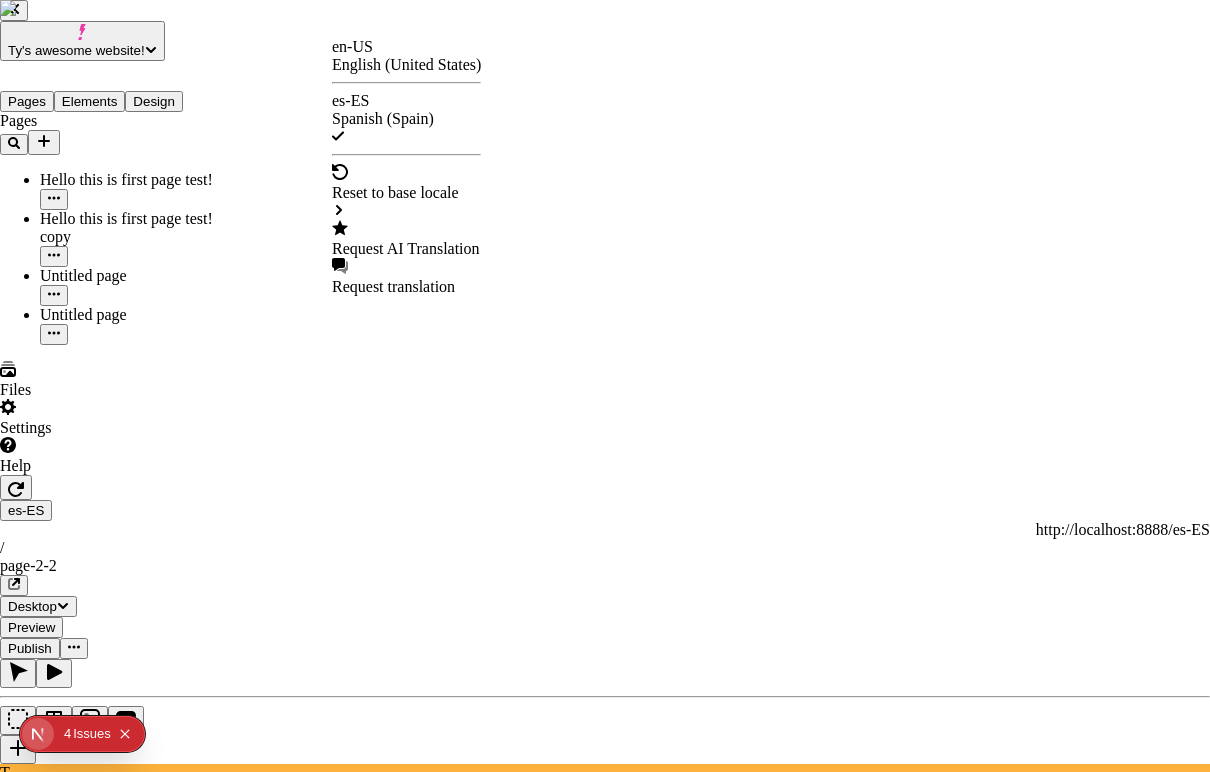 checkbox on "false" 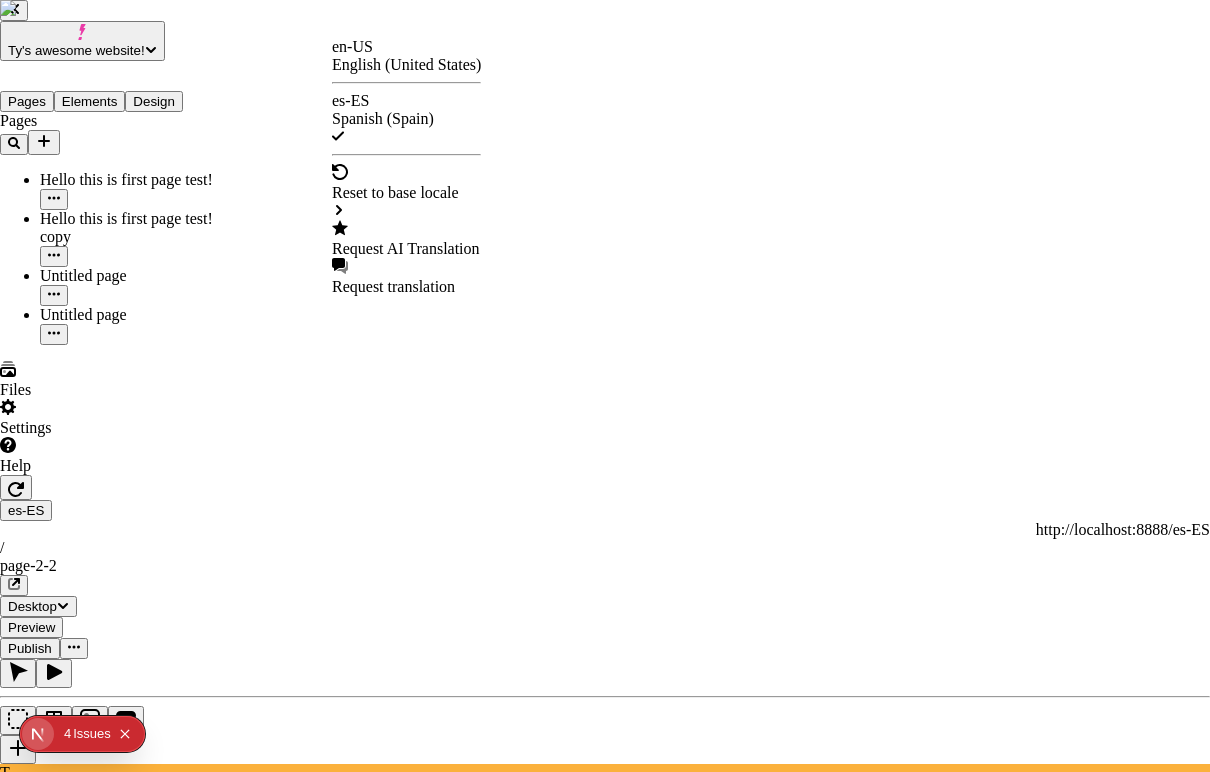 checkbox on "false" 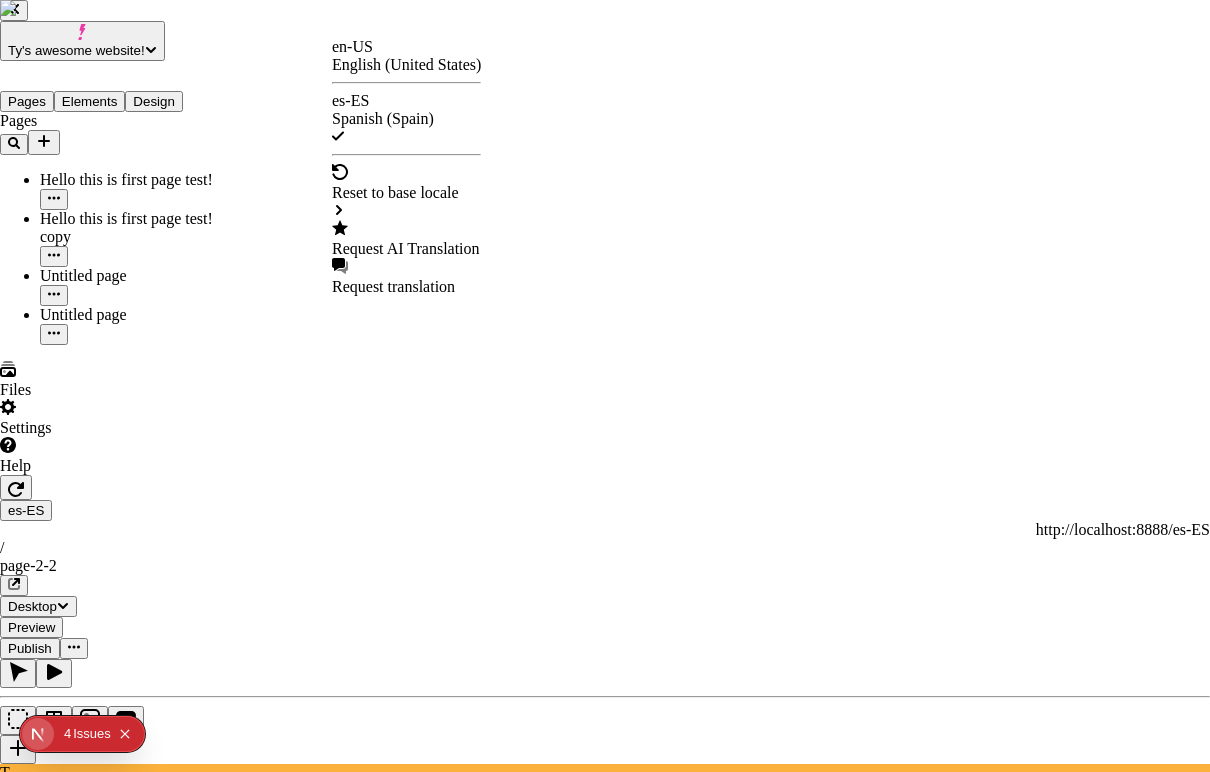 checkbox on "false" 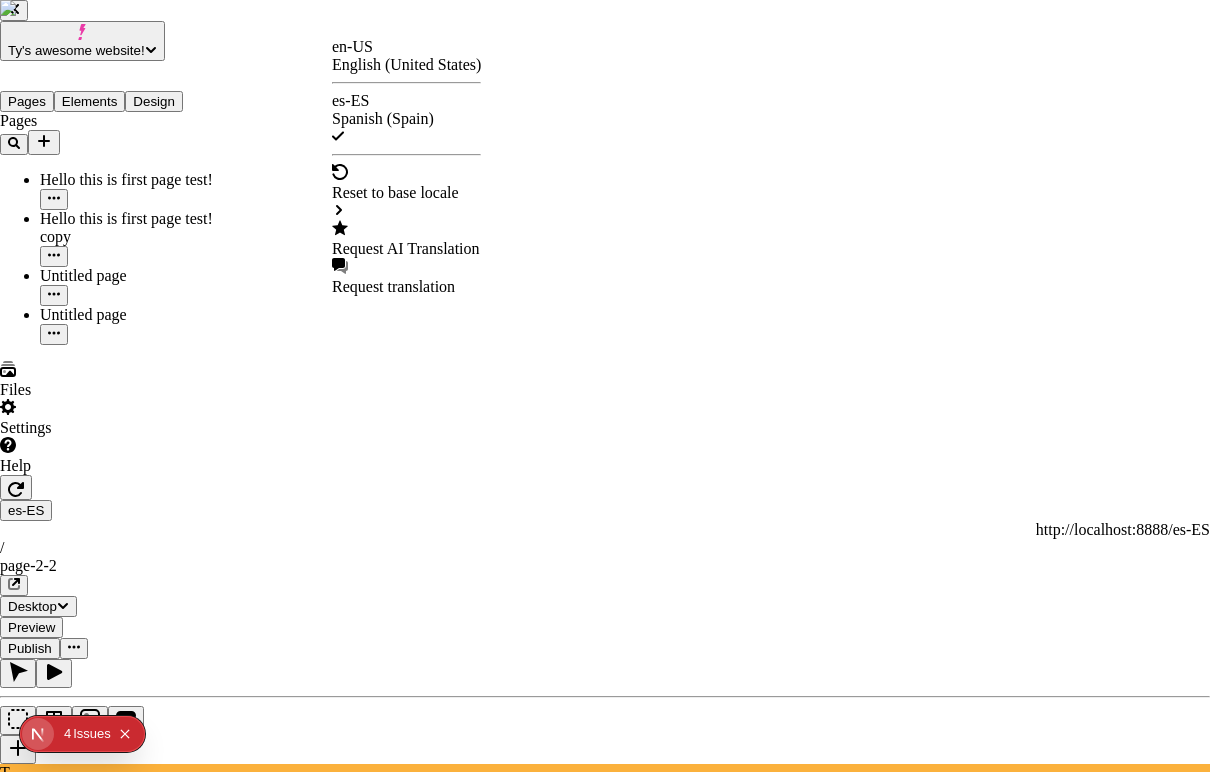 checkbox on "false" 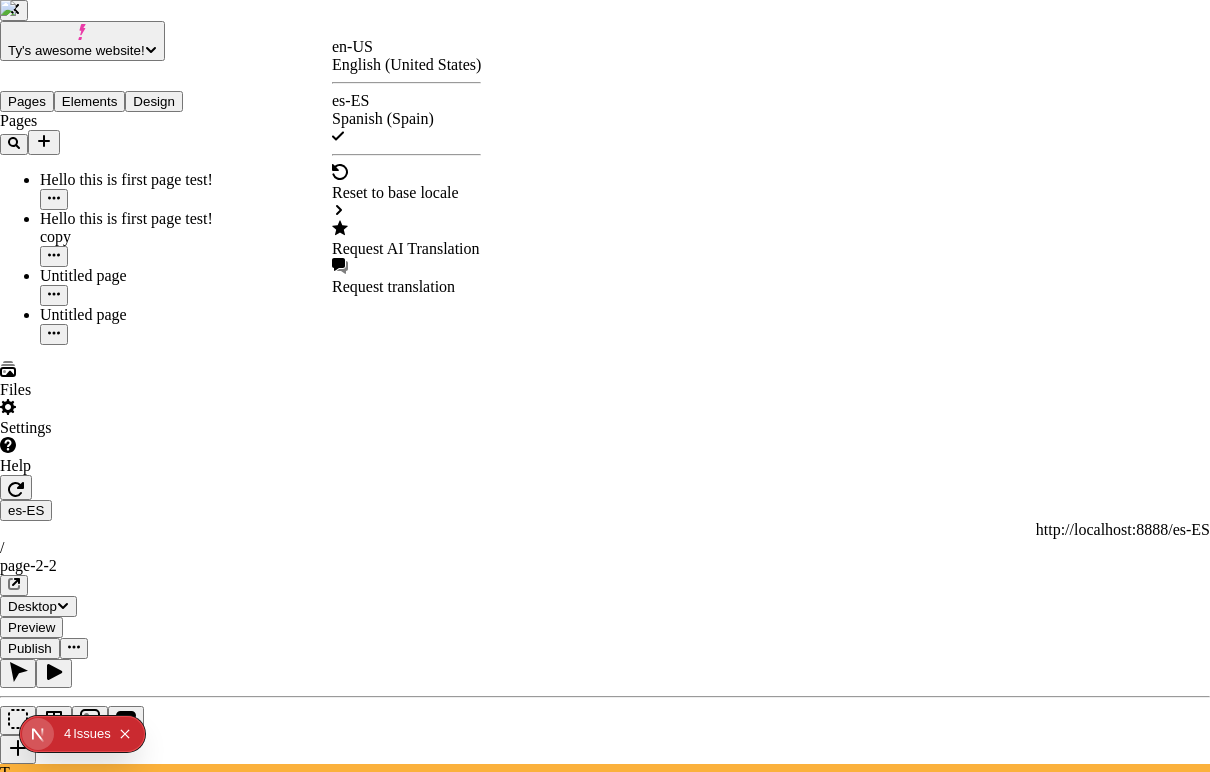 checkbox on "false" 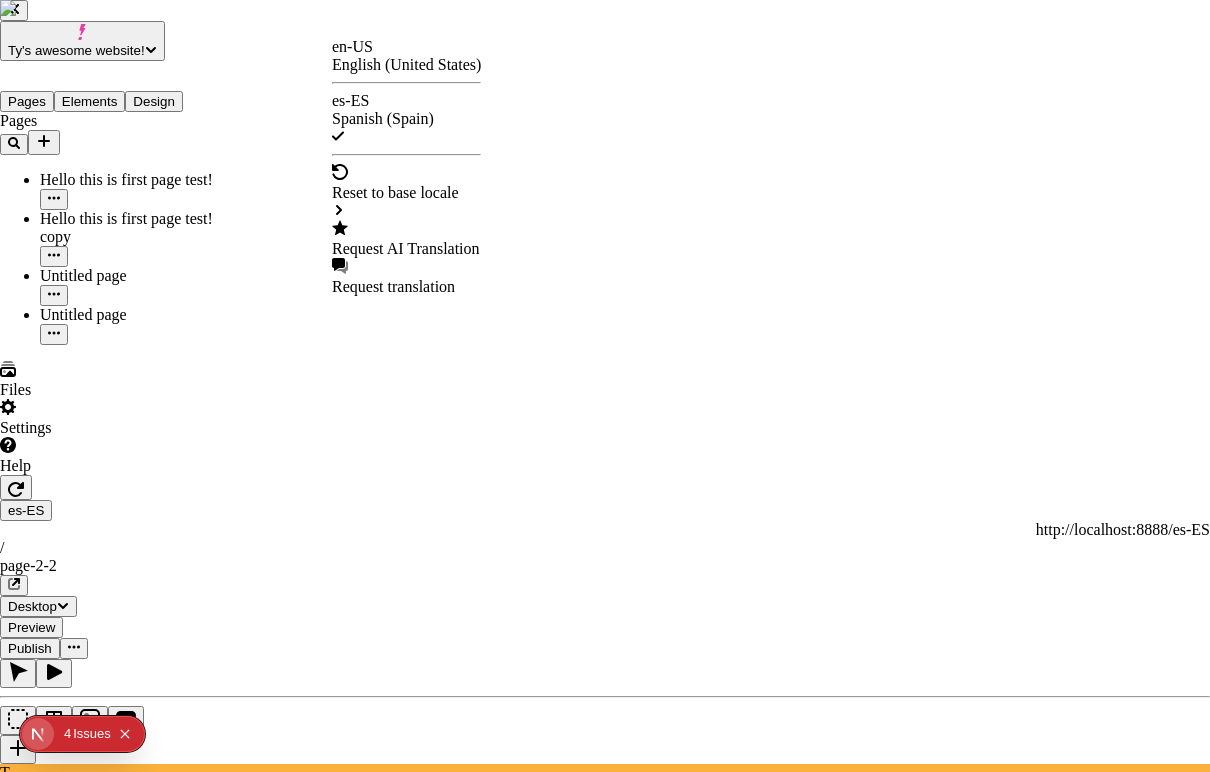 click 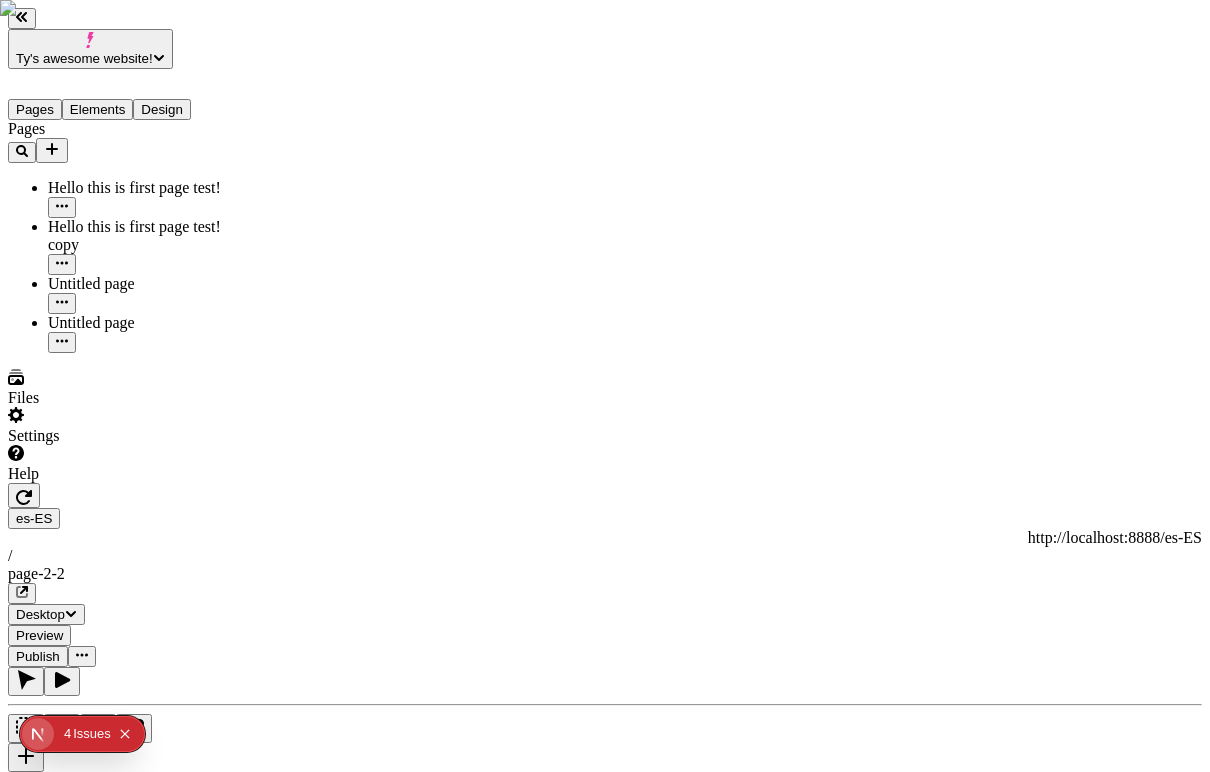 type 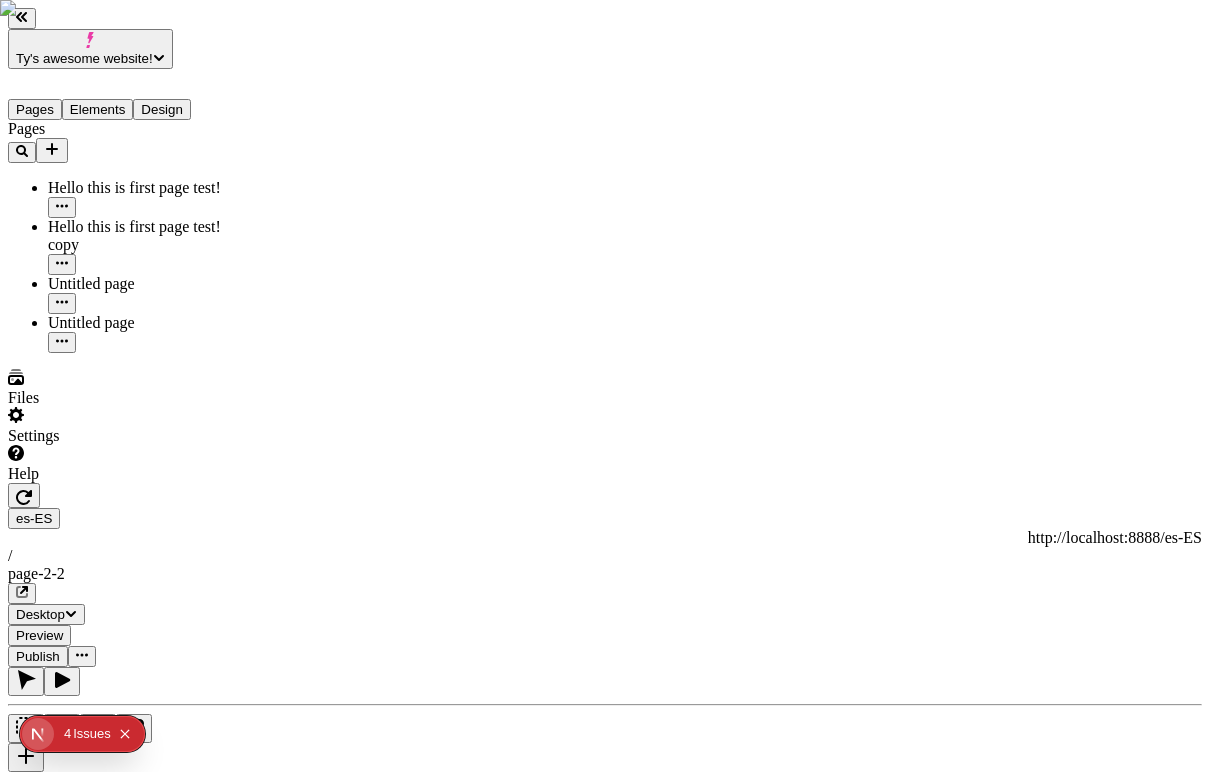 scroll, scrollTop: 0, scrollLeft: 216, axis: horizontal 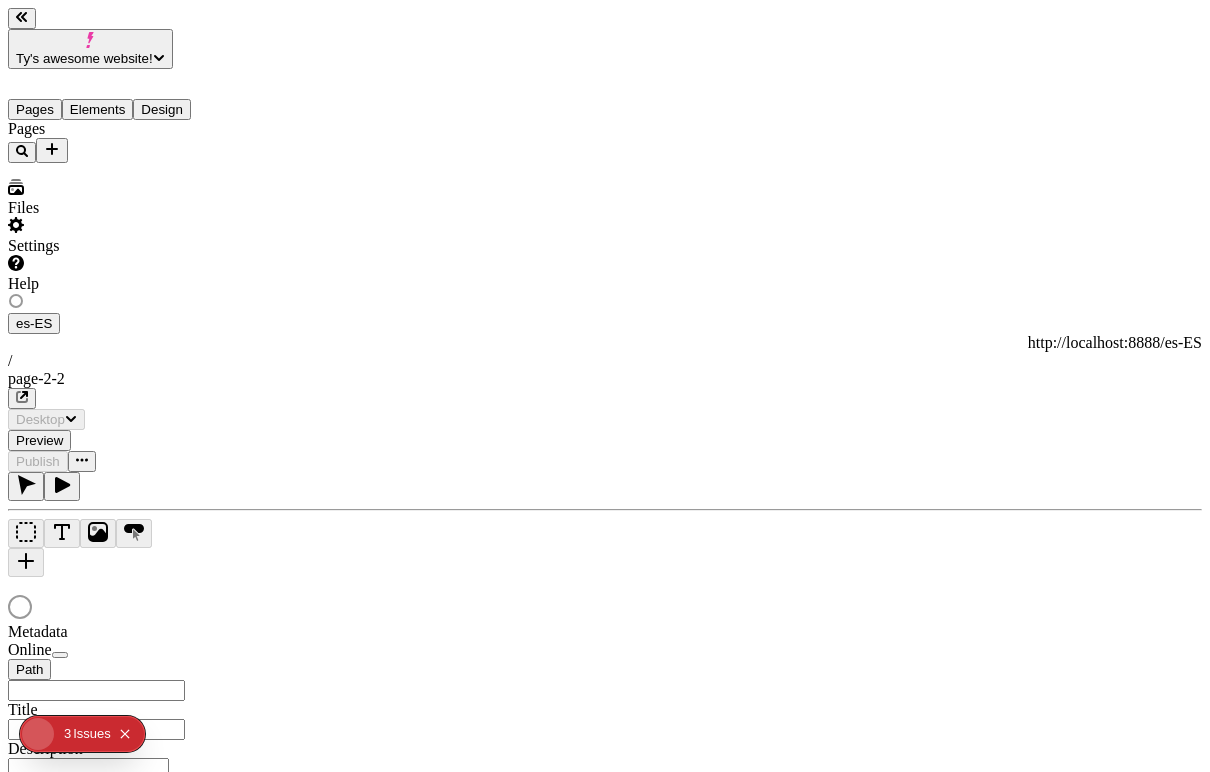 type on "/page-2-2" 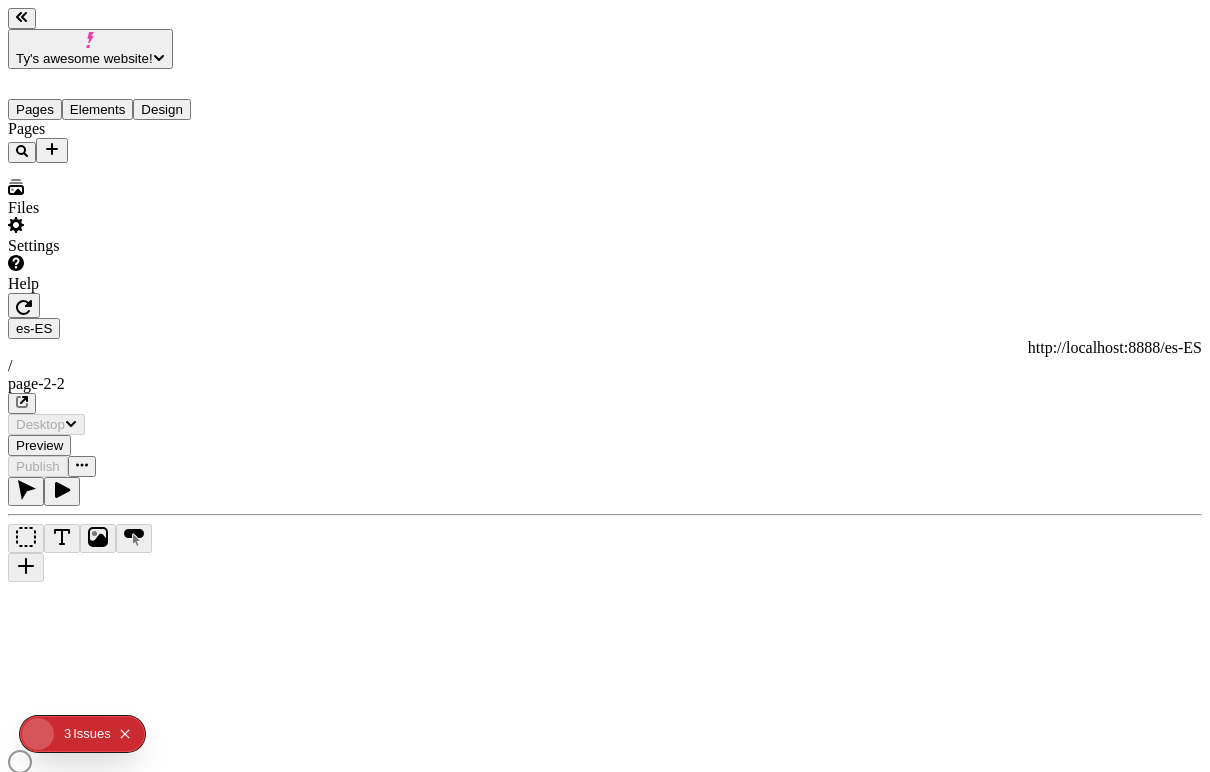 scroll, scrollTop: 0, scrollLeft: 0, axis: both 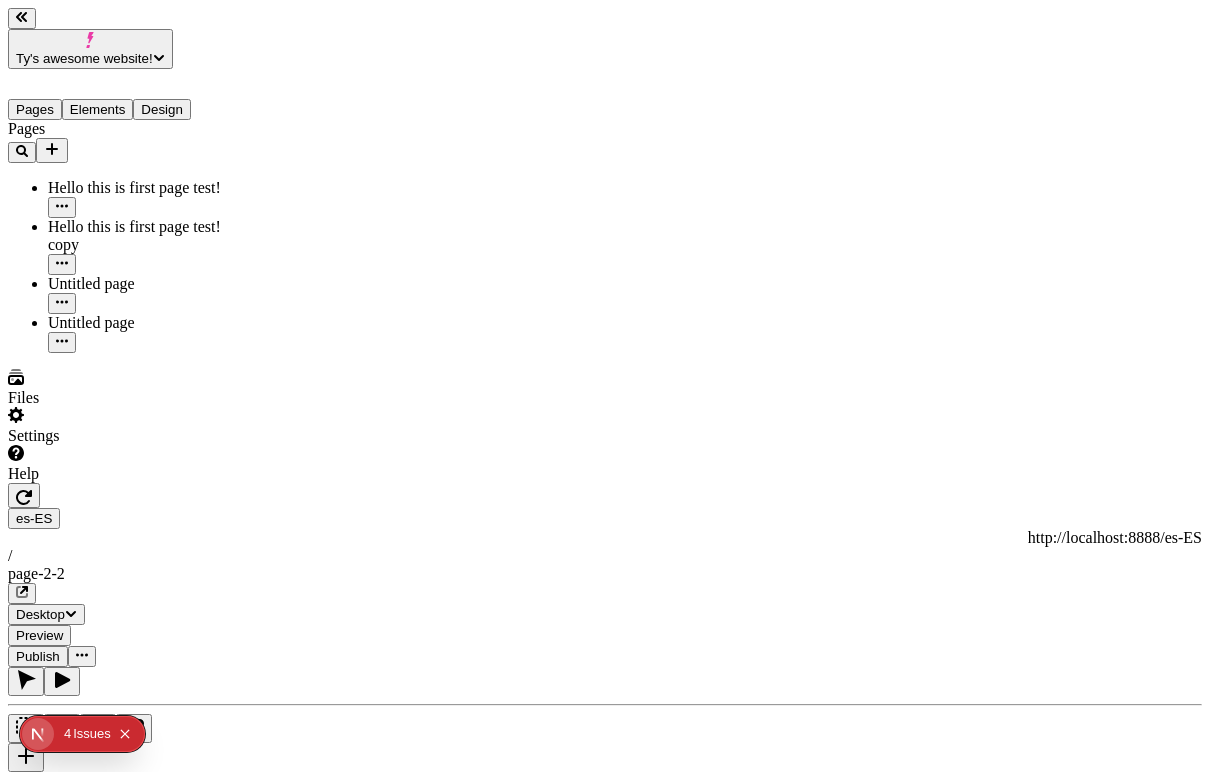 click on "Ty's awesome website! Pages Elements Design Pages Hello this is first page test! Hello this is first page test! copy Untitled page Untitled page Files Settings Help es-ES http://localhost:8888/es-ES / page-2-2 Desktop Preview Publish T Metadata Online Path /page-2-2 Title Description Social Image Choose an image Choose Exclude from search engines Canonical URL Sitemap priority 0.75 Sitemap frequency Hourly Snippets" at bounding box center (605, 1635) 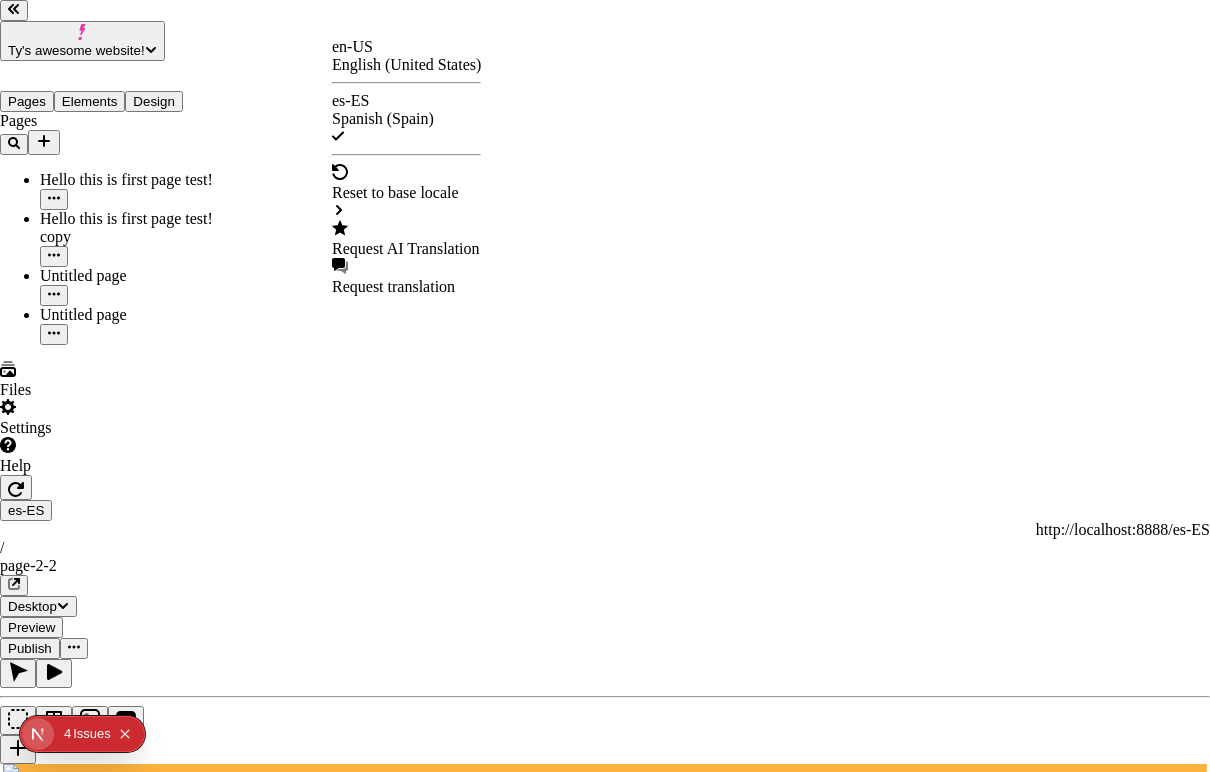 click on "Request AI Translation" at bounding box center [406, 249] 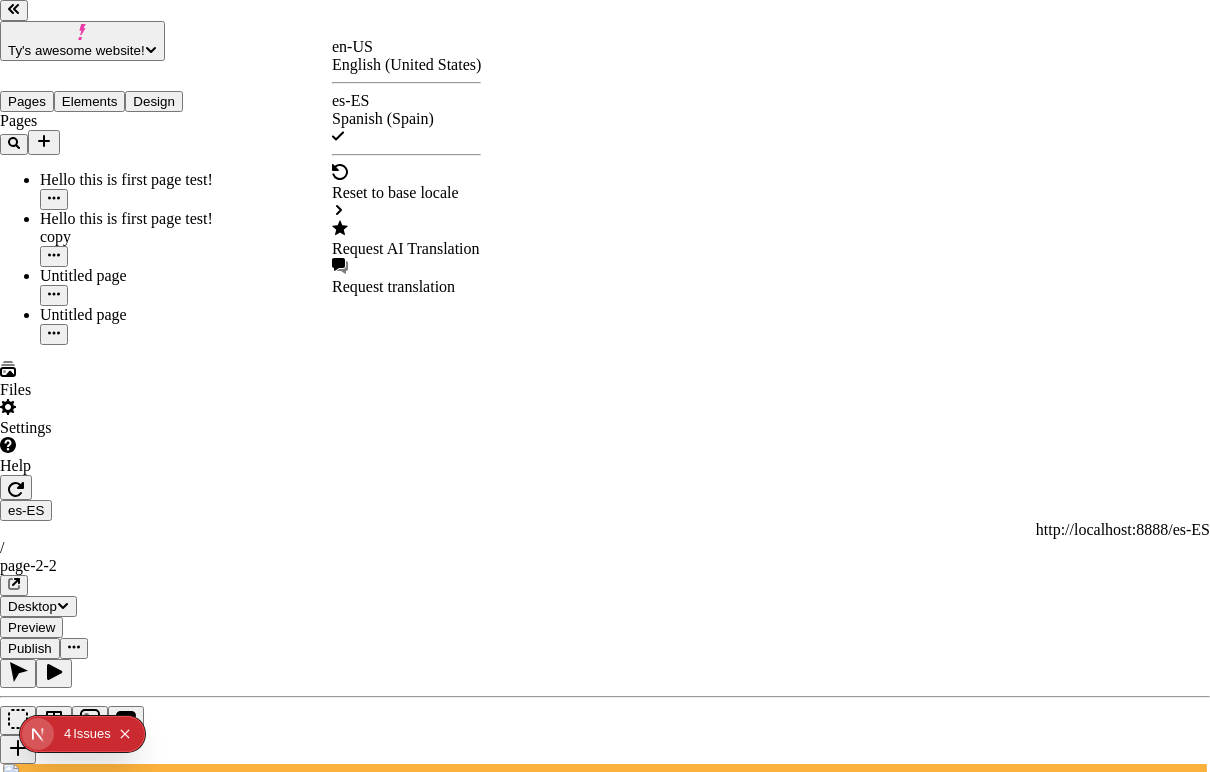 checkbox on "true" 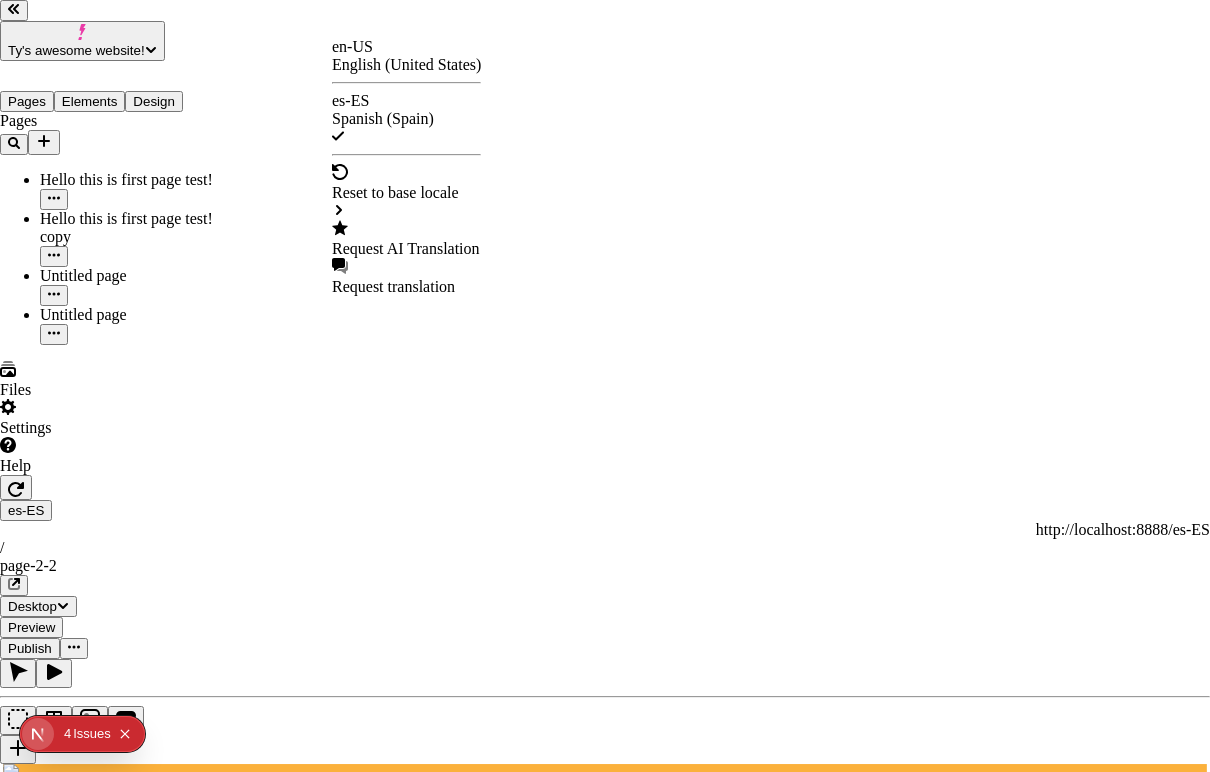 checkbox on "true" 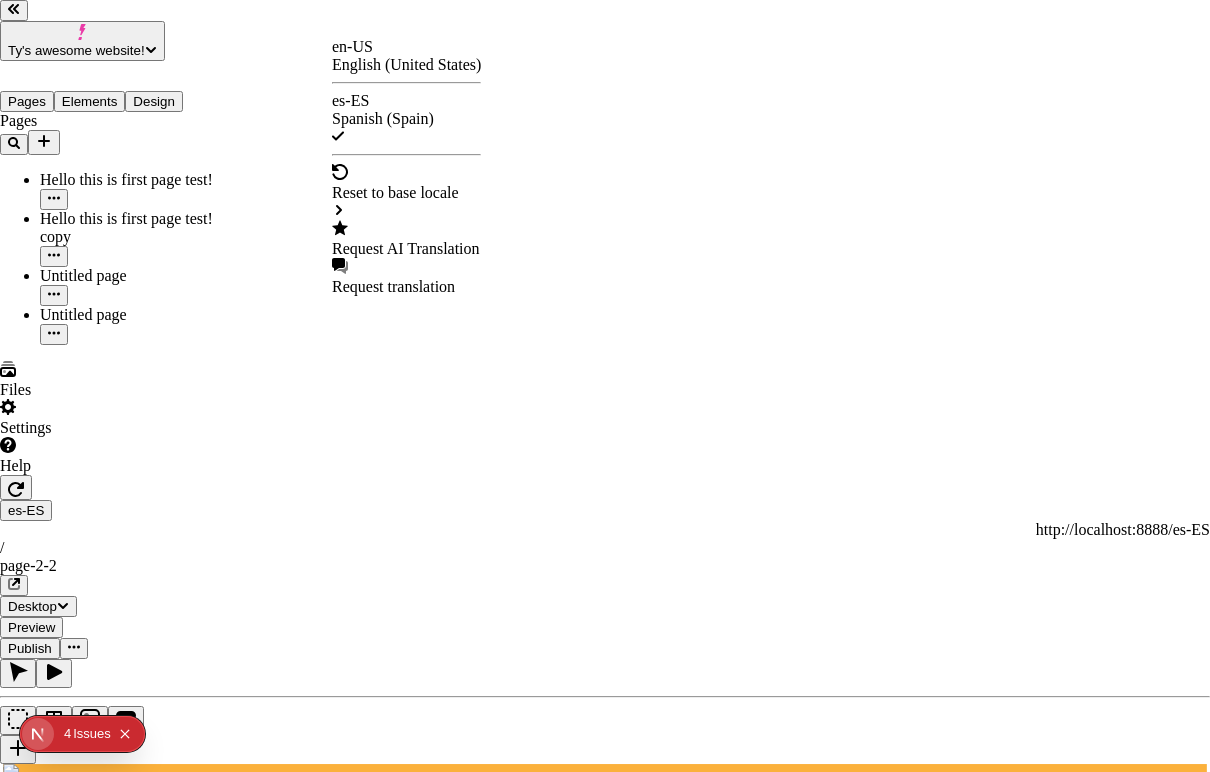 checkbox on "true" 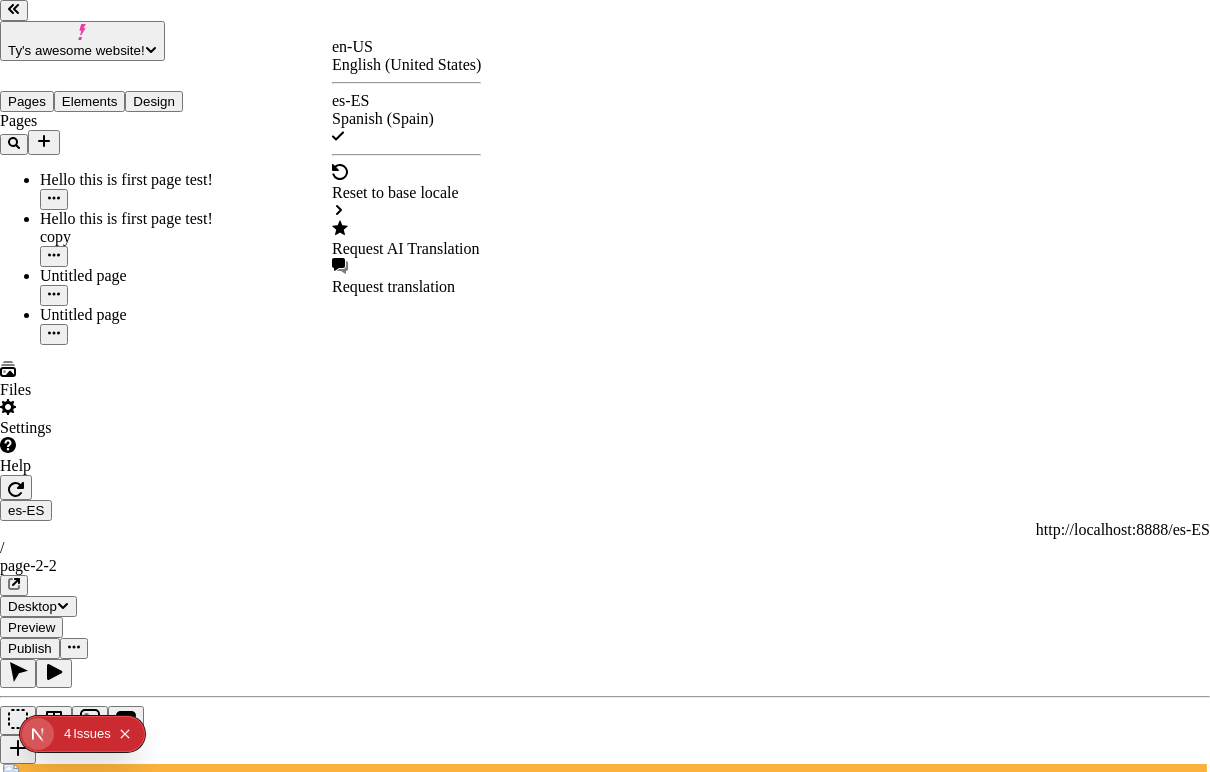checkbox on "true" 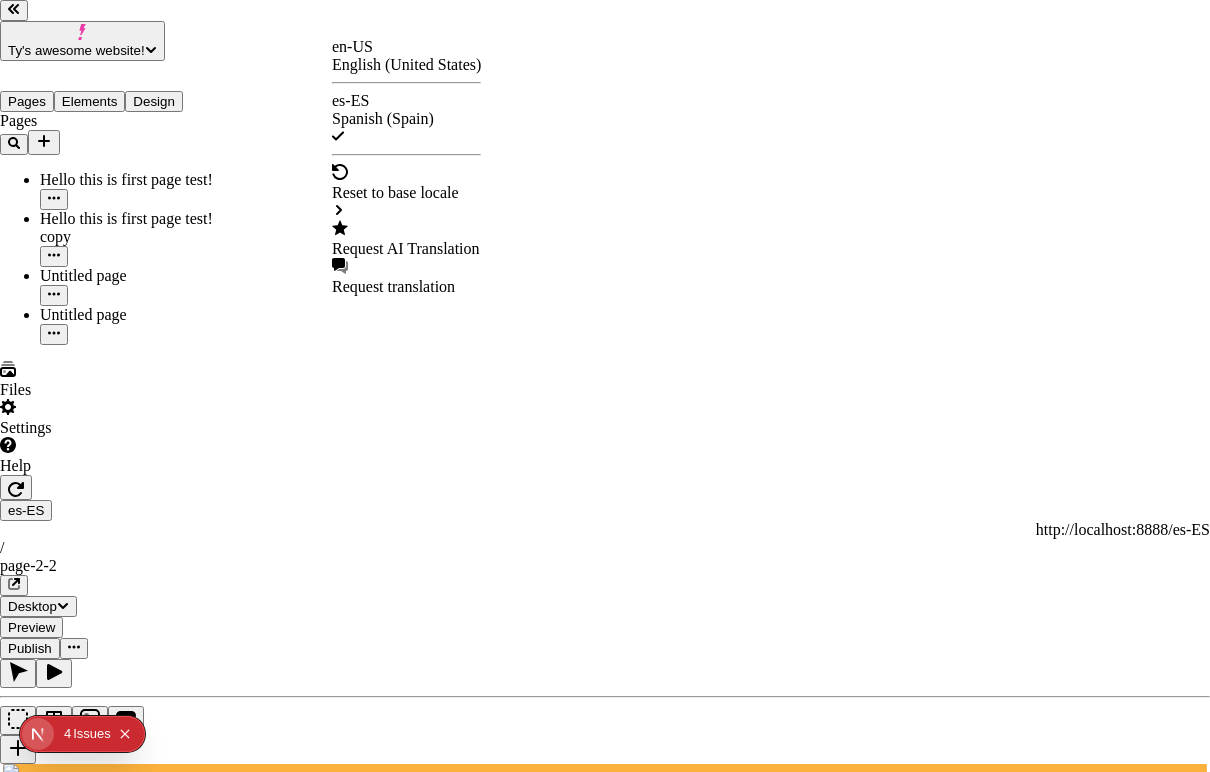 checkbox on "true" 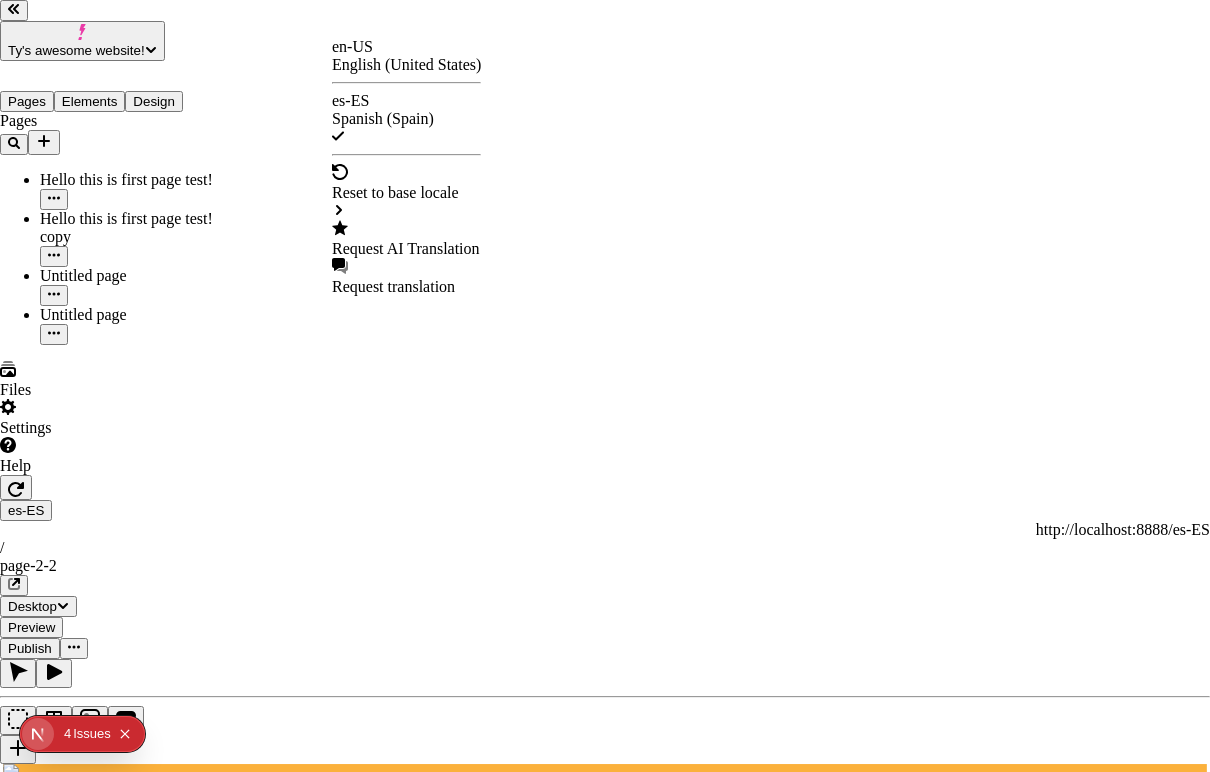 checkbox on "true" 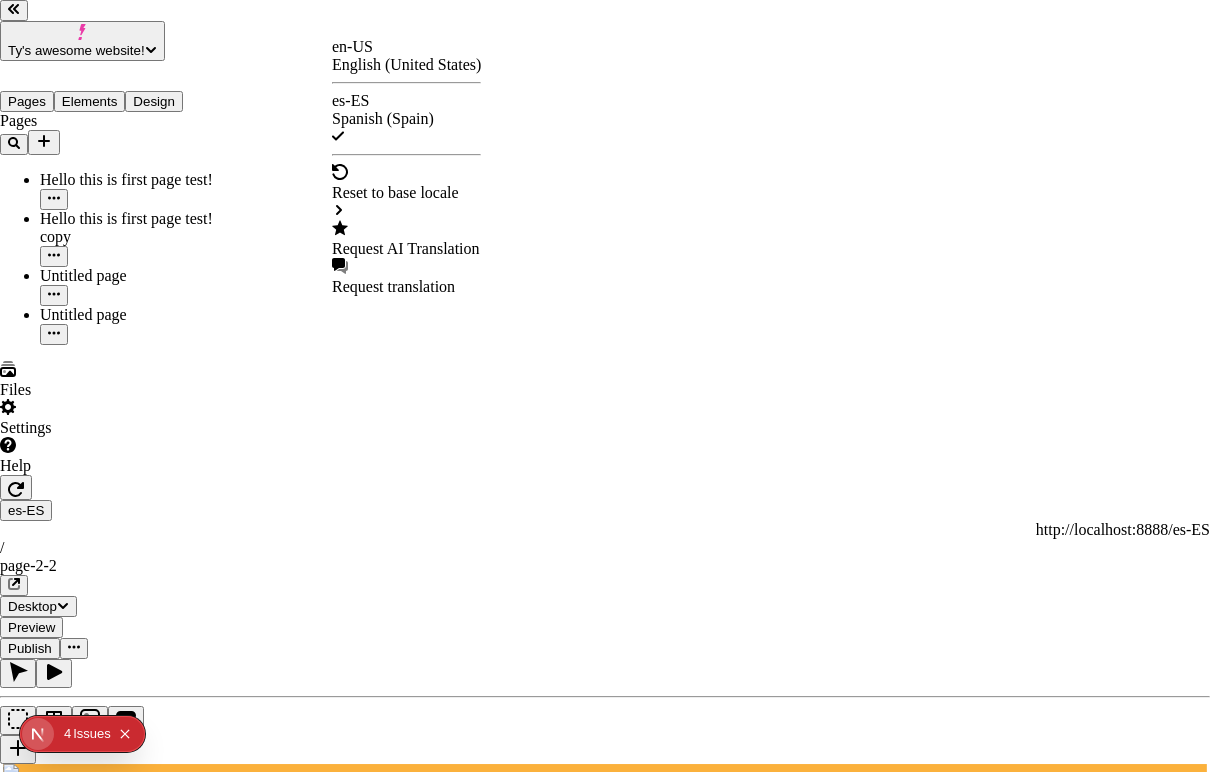 checkbox on "true" 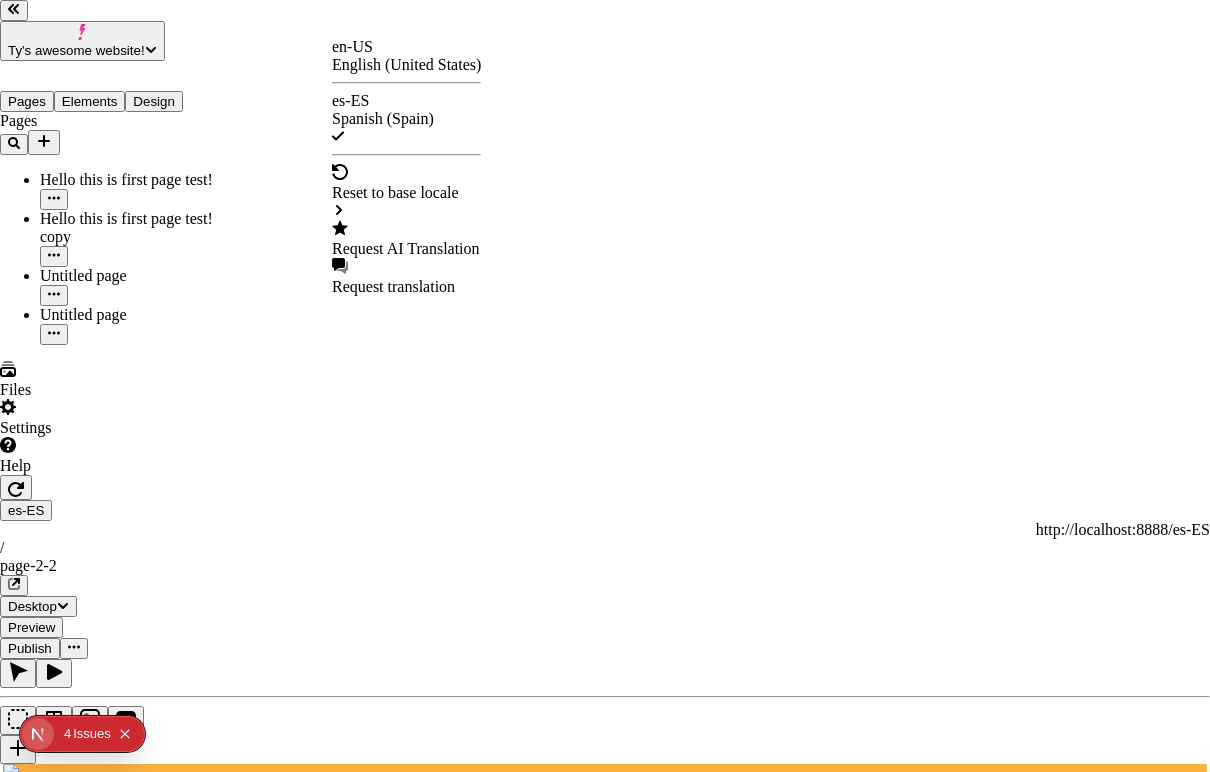checkbox on "true" 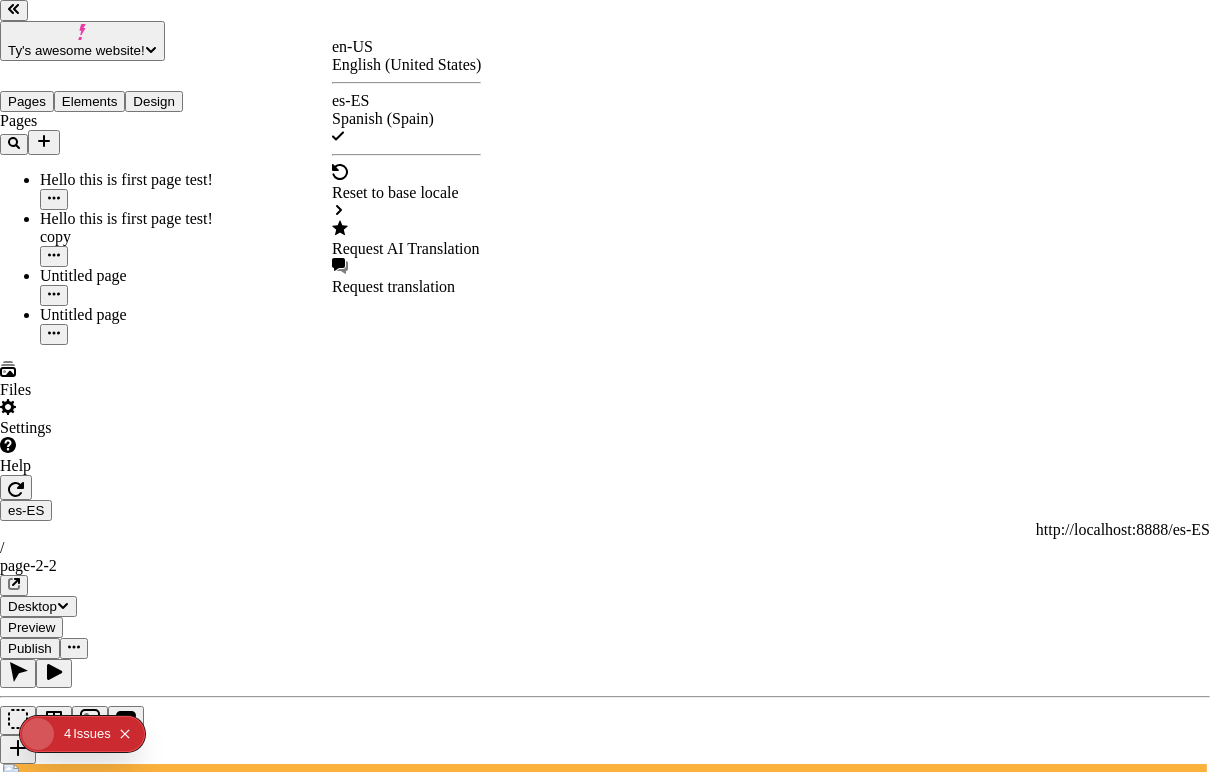 click on "Cancel" at bounding box center [29, 4496] 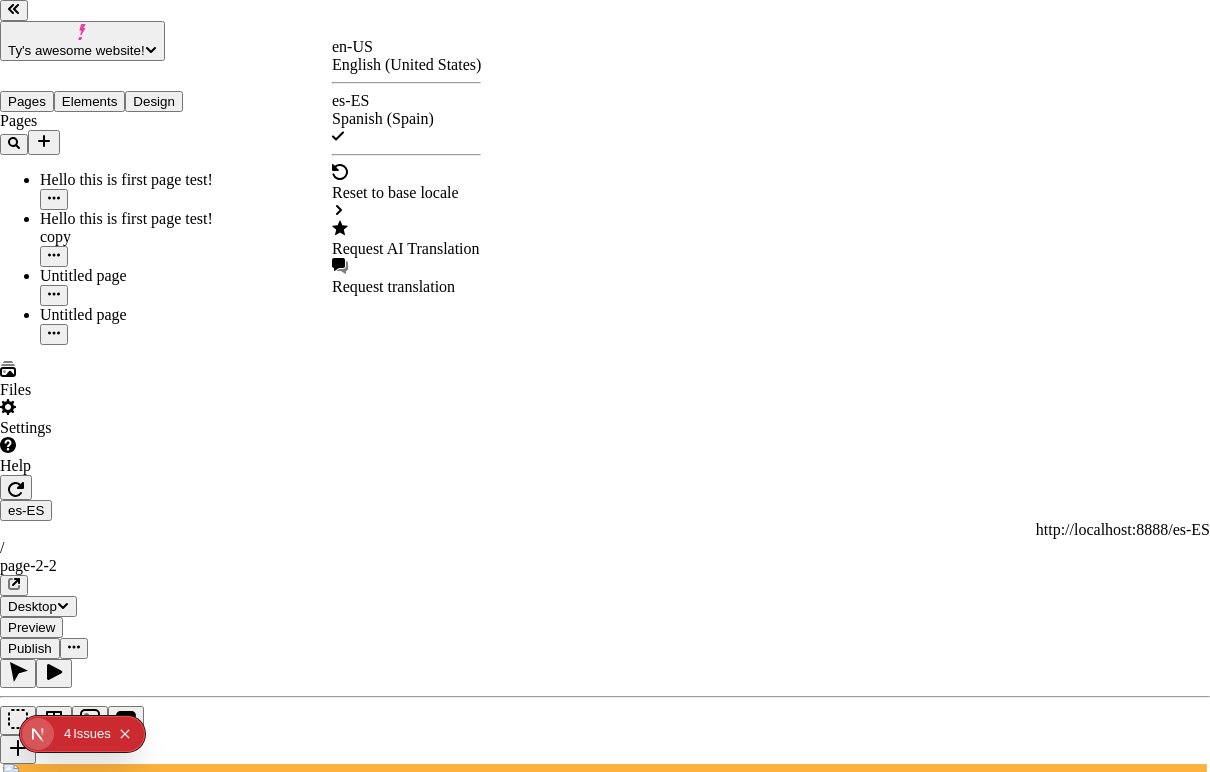 type 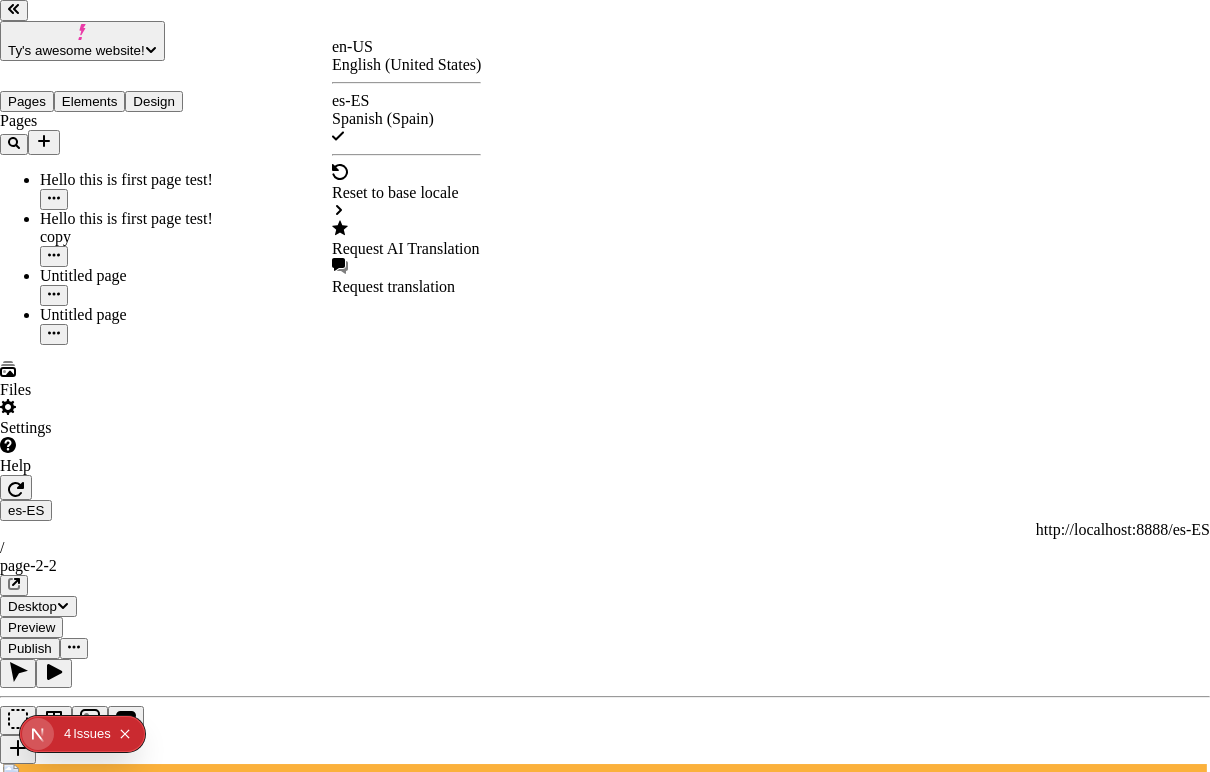 click on "Ty's awesome website! Pages Elements Design Pages Hello this is first page test! Hello this is first page test! copy Untitled page Untitled page Files Settings Help es-ES http://localhost:8888/es-ES / page-2-2 Desktop Preview Publish T Metadata Online Path /page-2-2 Title Description Social Image Choose an image Choose Exclude from search engines Canonical URL Sitemap priority 0.75 Sitemap frequency Hourly Snippets en-US English (United States) es-ES Spanish (Spain) Reset to base locale Request AI Translation Request translation" at bounding box center [605, 1631] 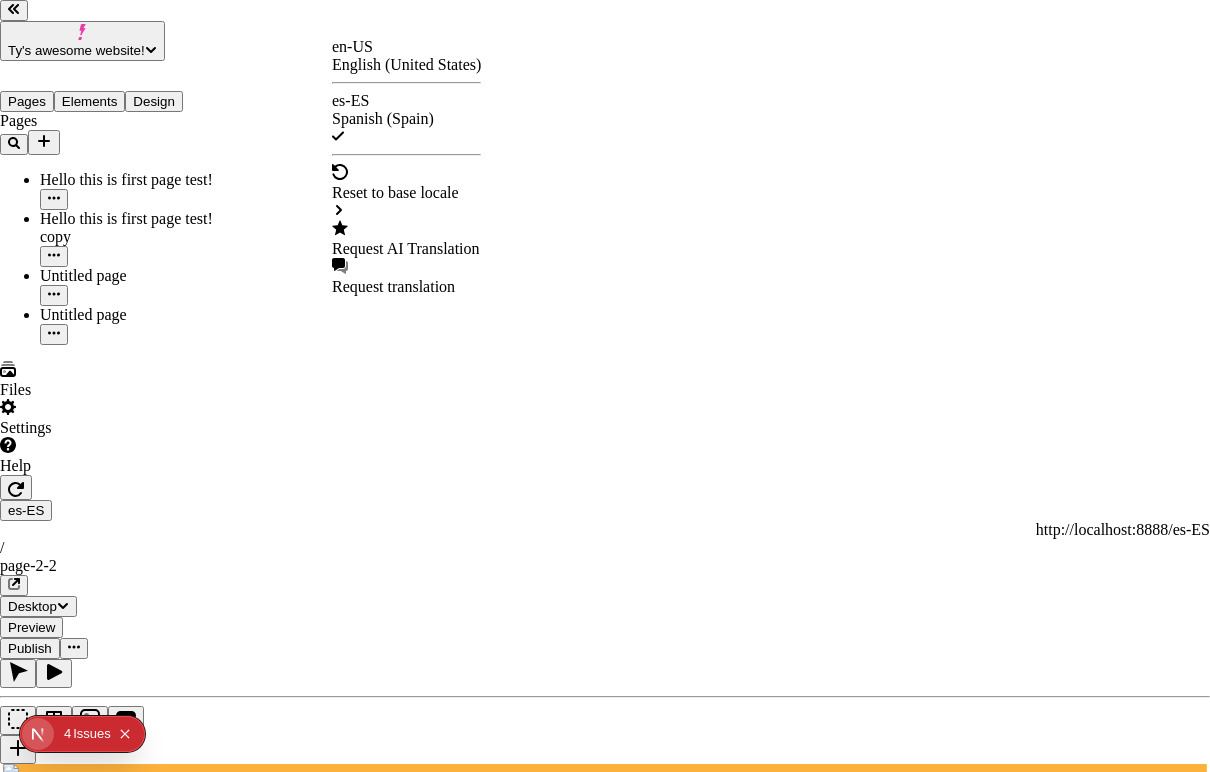 click on "Request AI Translation" at bounding box center (406, 249) 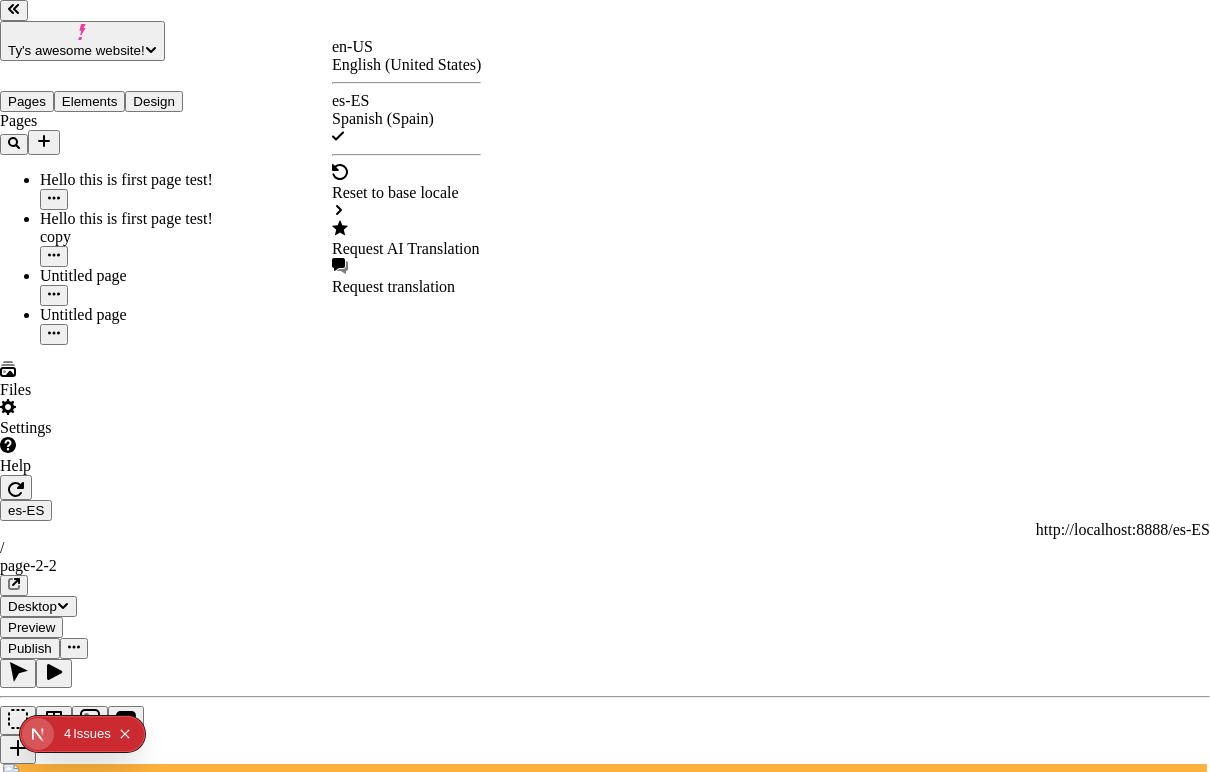 checkbox on "true" 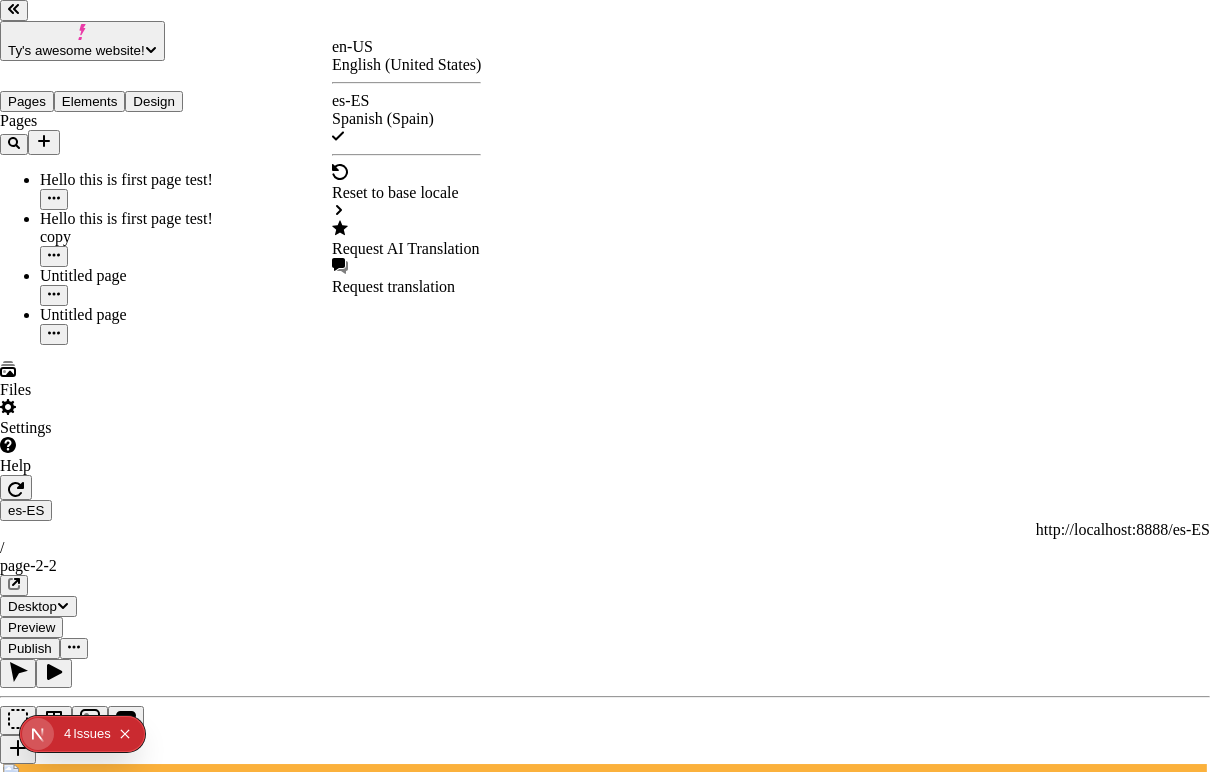 checkbox on "true" 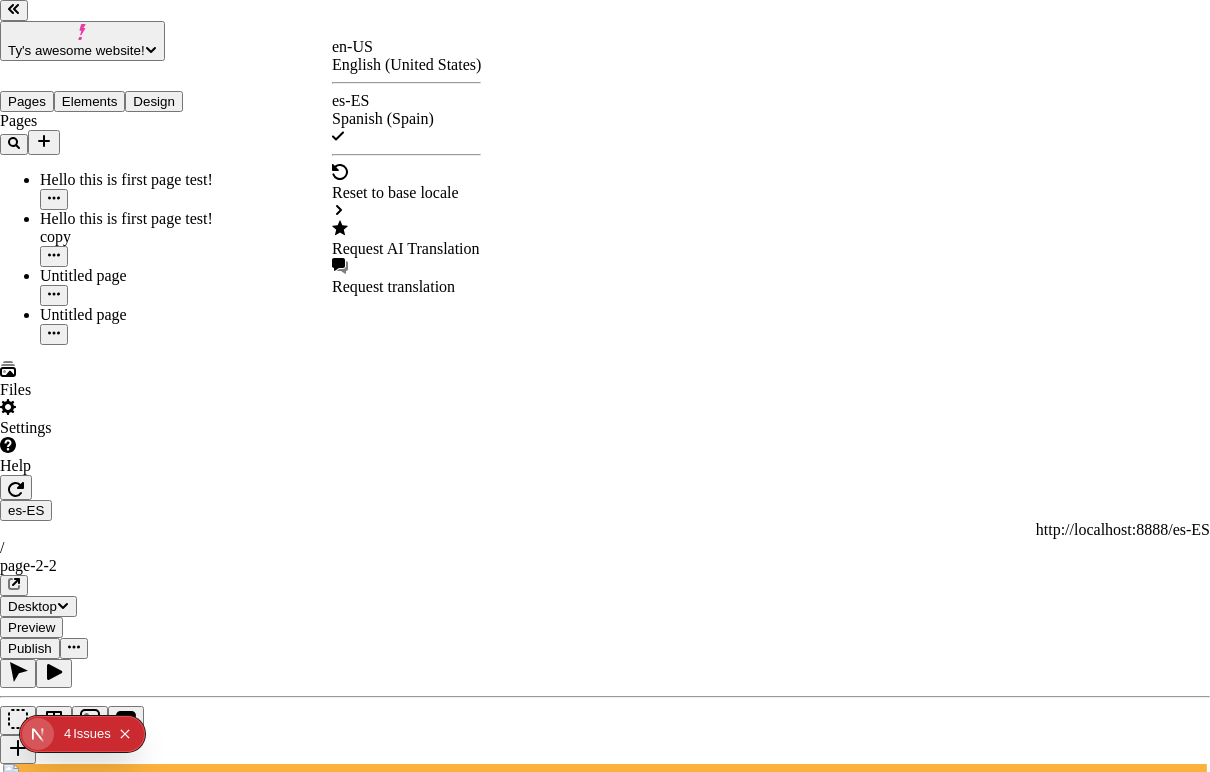 checkbox on "true" 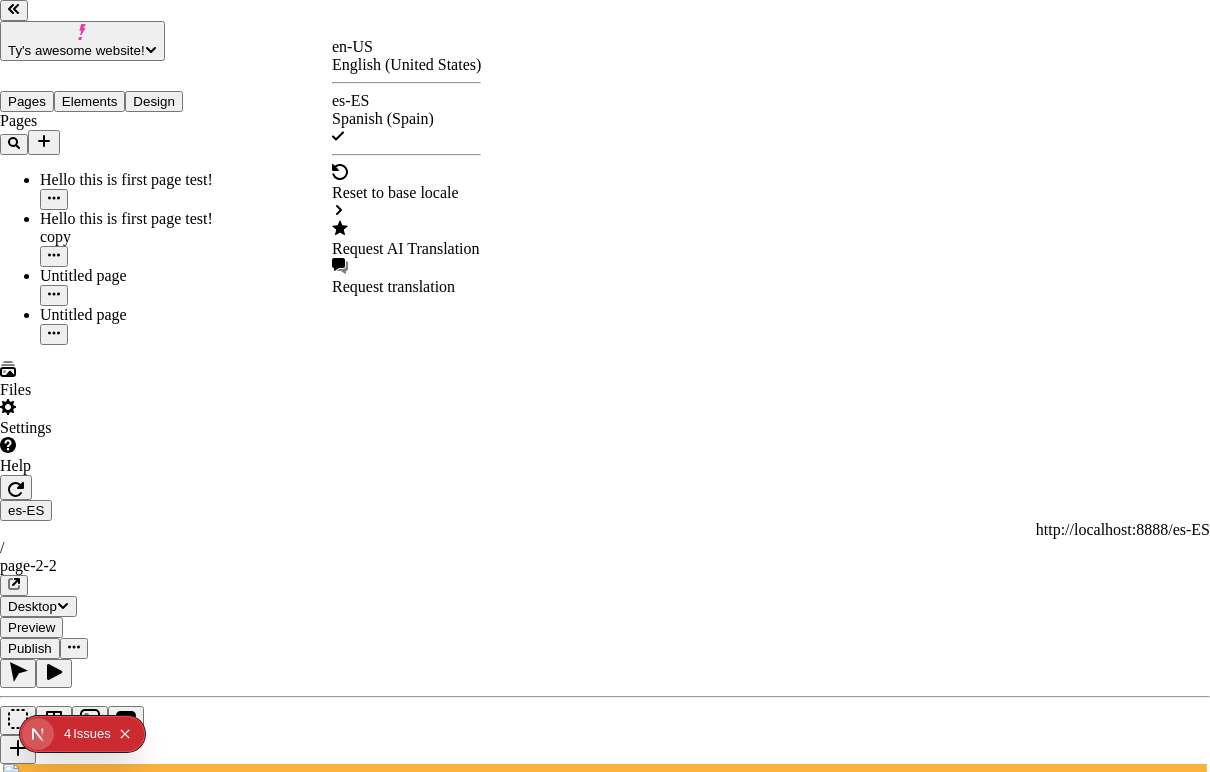 checkbox on "true" 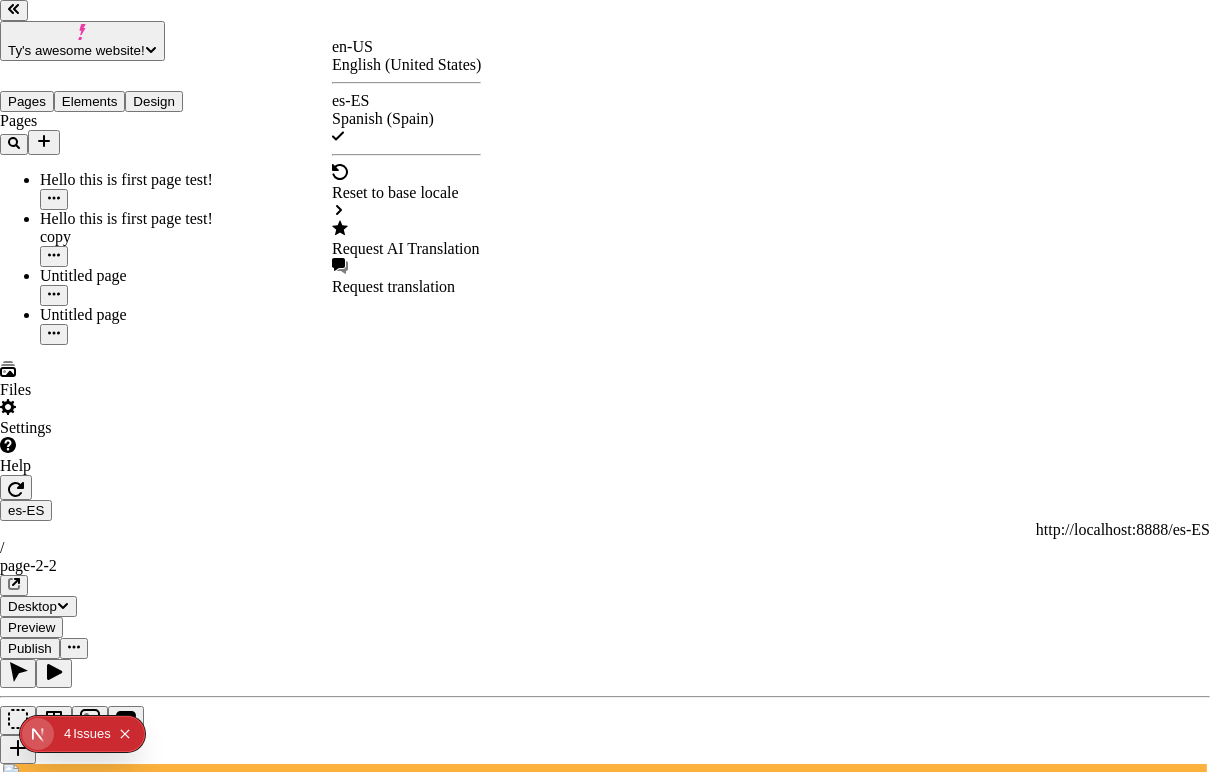 checkbox on "true" 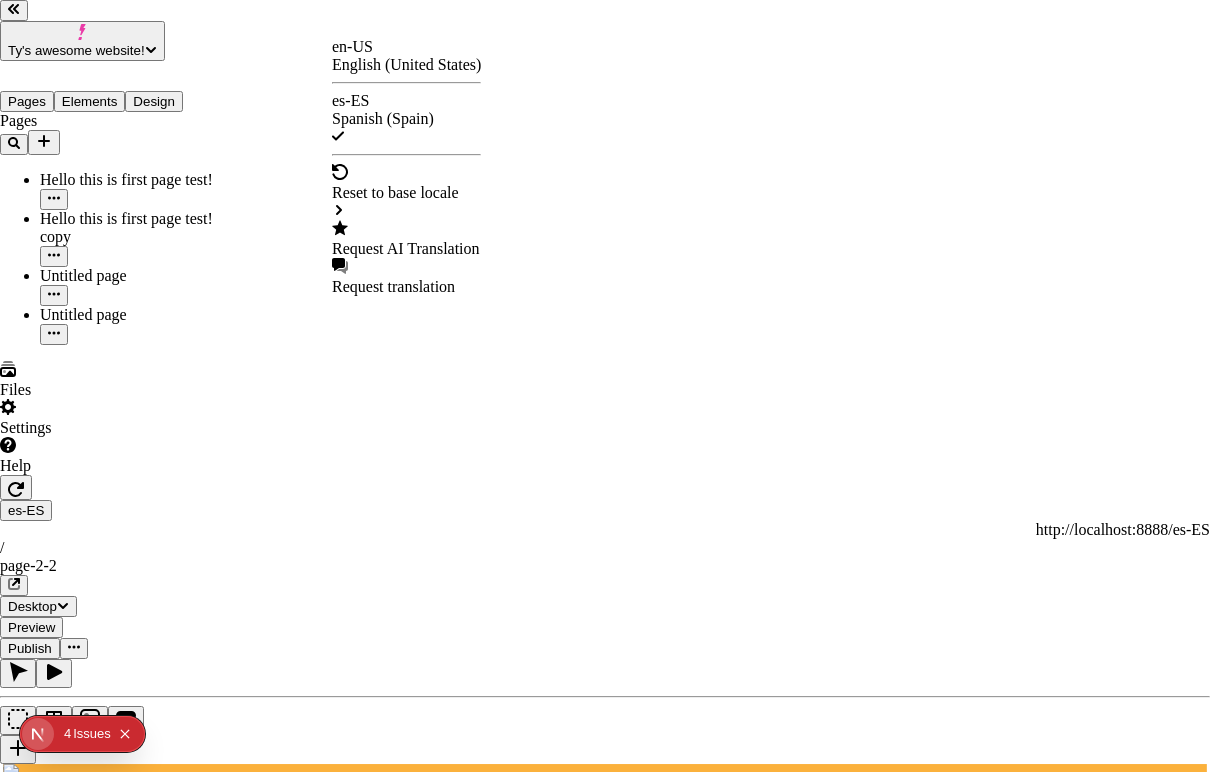 checkbox on "true" 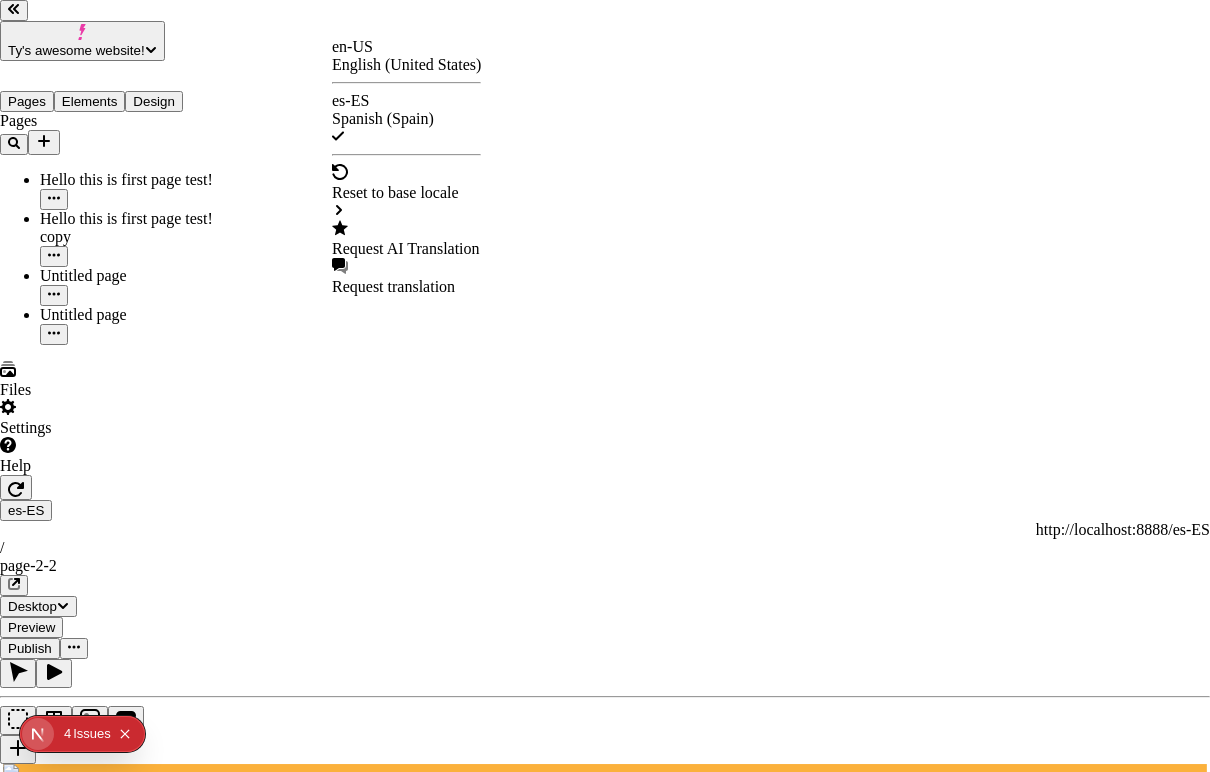 checkbox on "true" 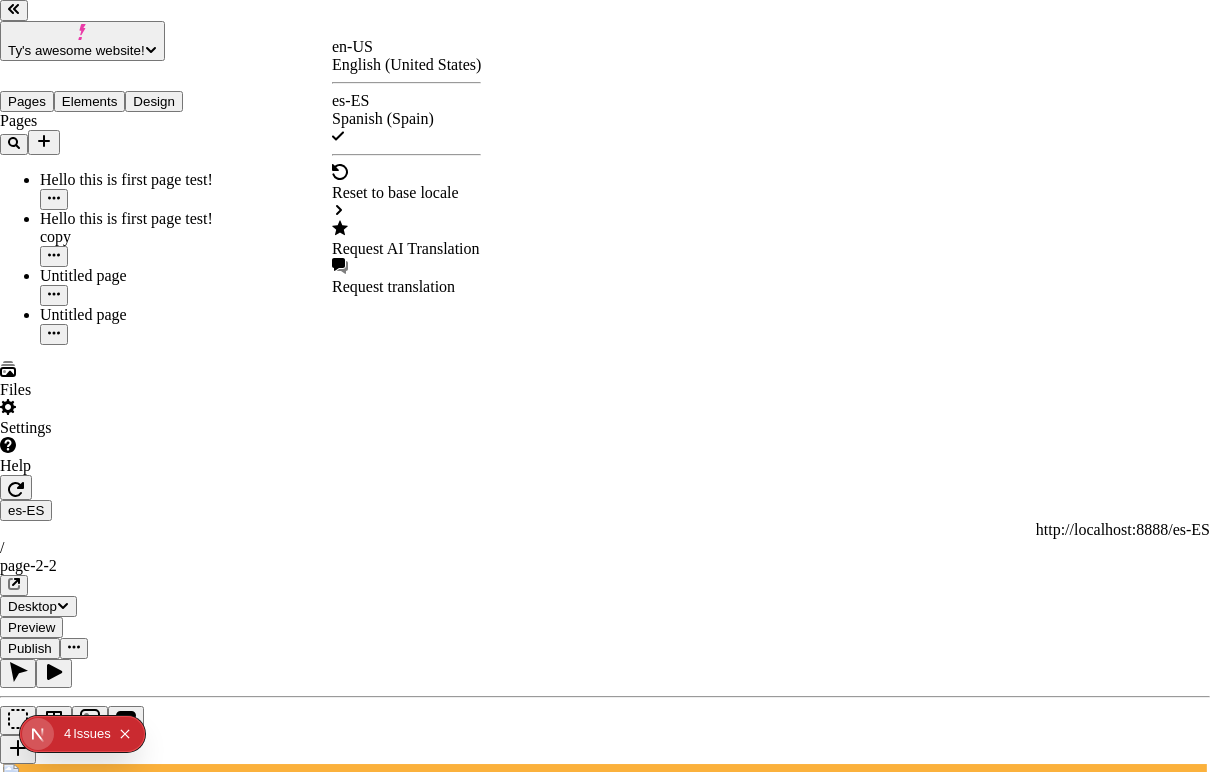 checkbox on "true" 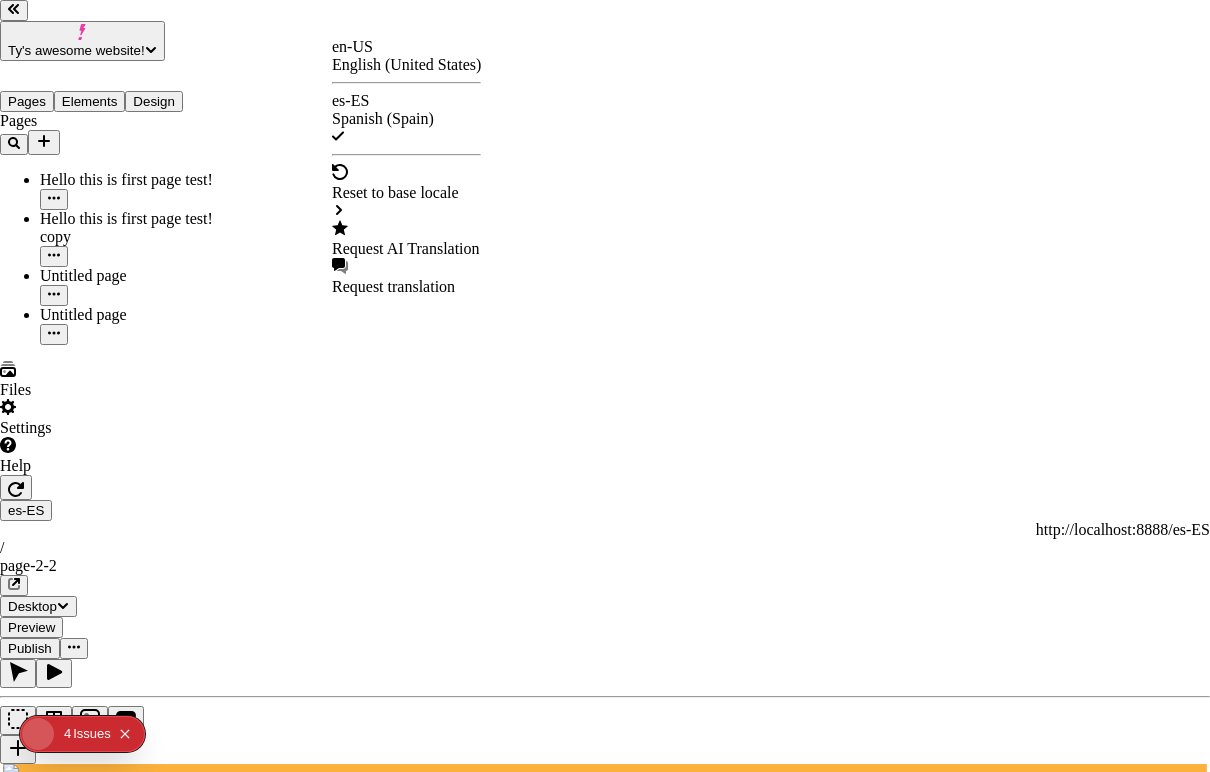 click on "Cancel" at bounding box center [29, 4496] 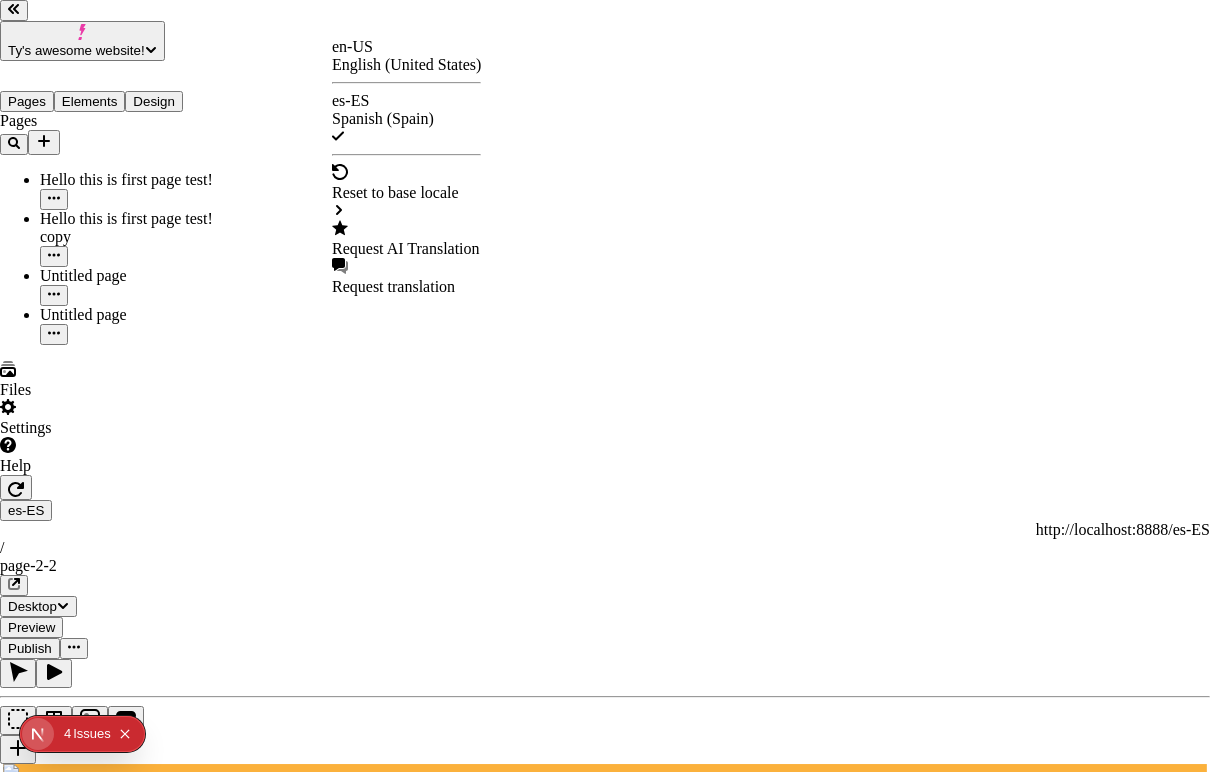 click on "Request AI Translation" at bounding box center (406, 249) 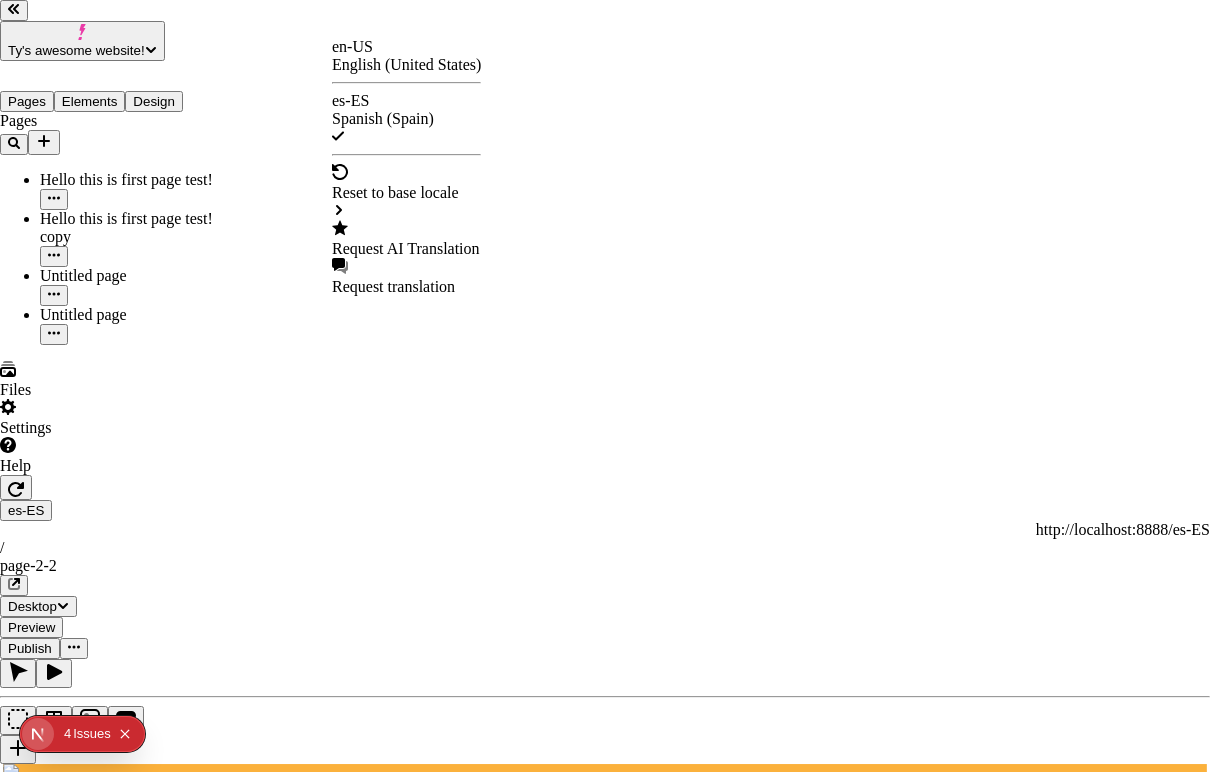 click on "This is a small description within a fictitious product card that would be translated if I were a real user!" at bounding box center (330, 3750) 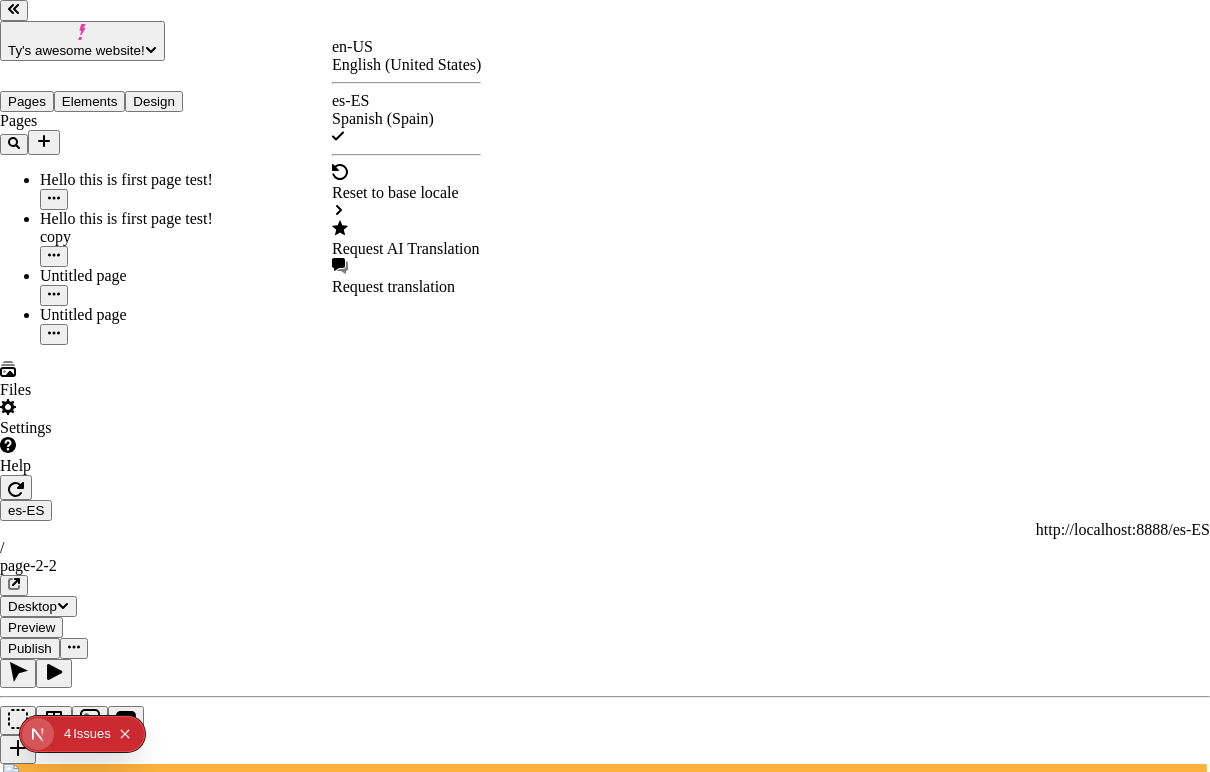 click on "Request AI Translation" at bounding box center [406, 239] 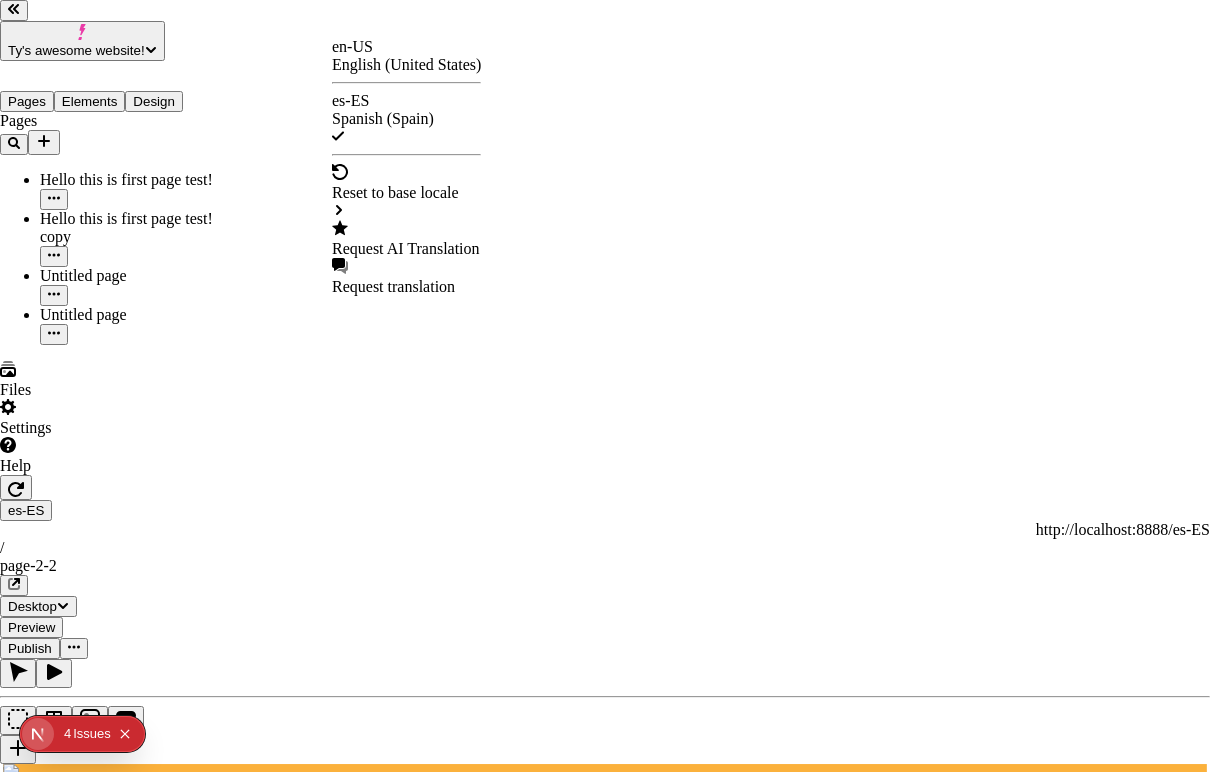 click at bounding box center (605, 3580) 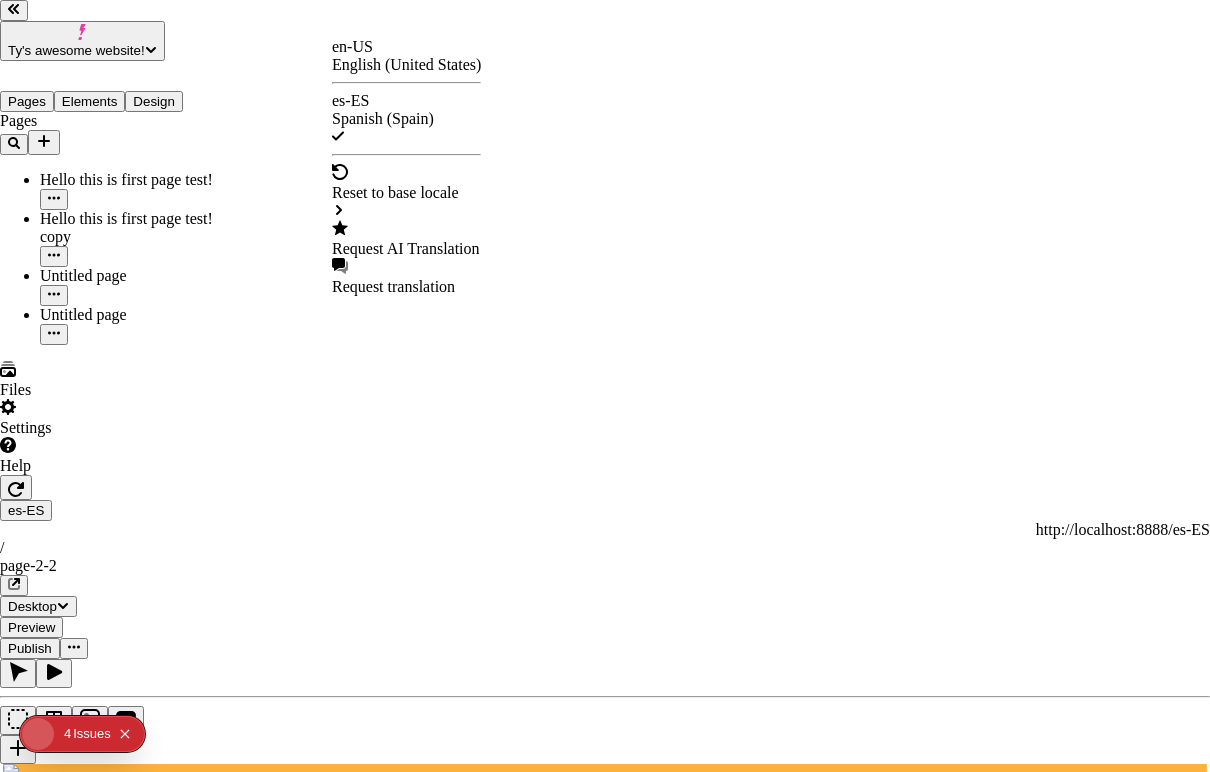 click on "Cancel" at bounding box center (29, 4496) 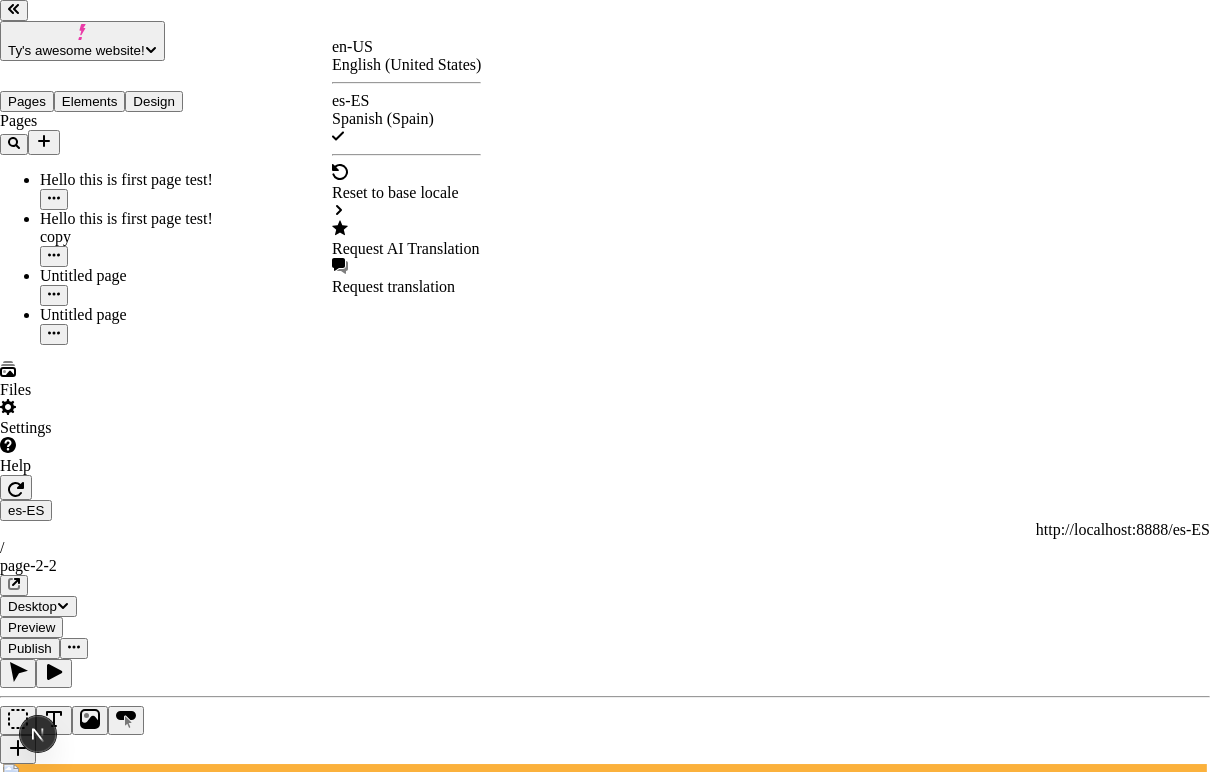 click on "Request AI Translation" at bounding box center [406, 249] 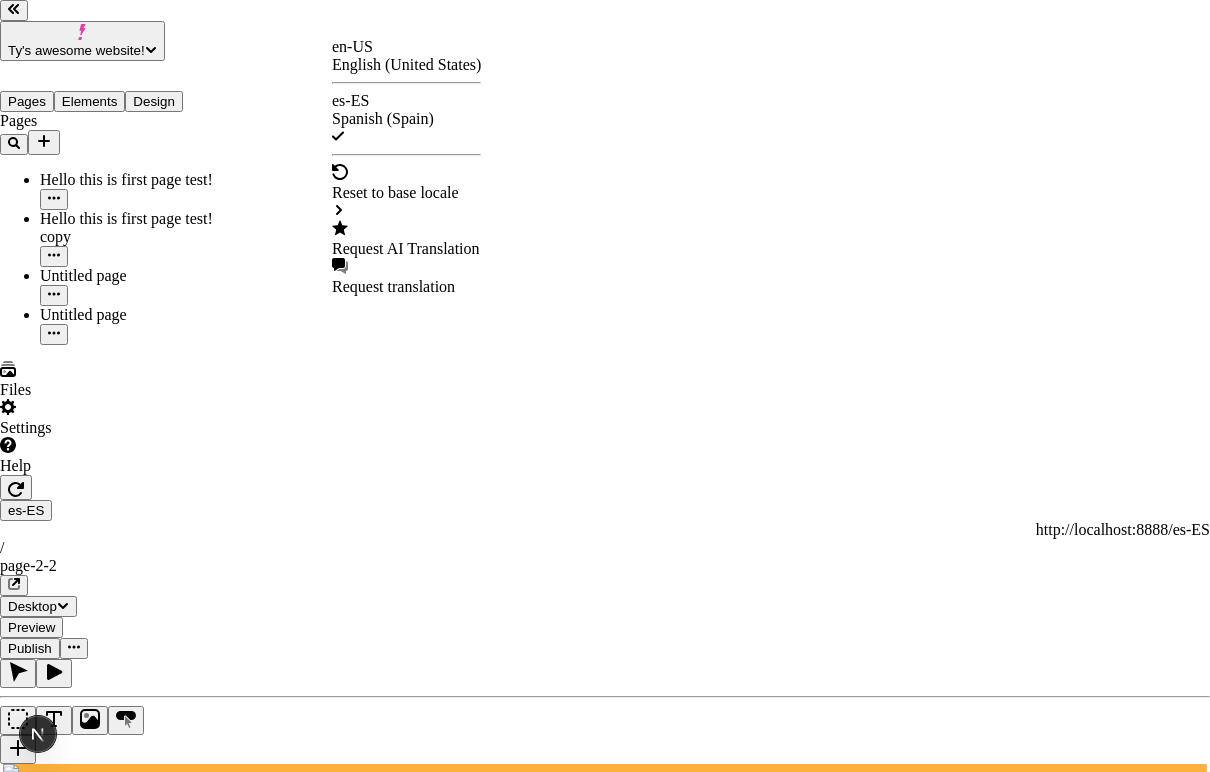 type 